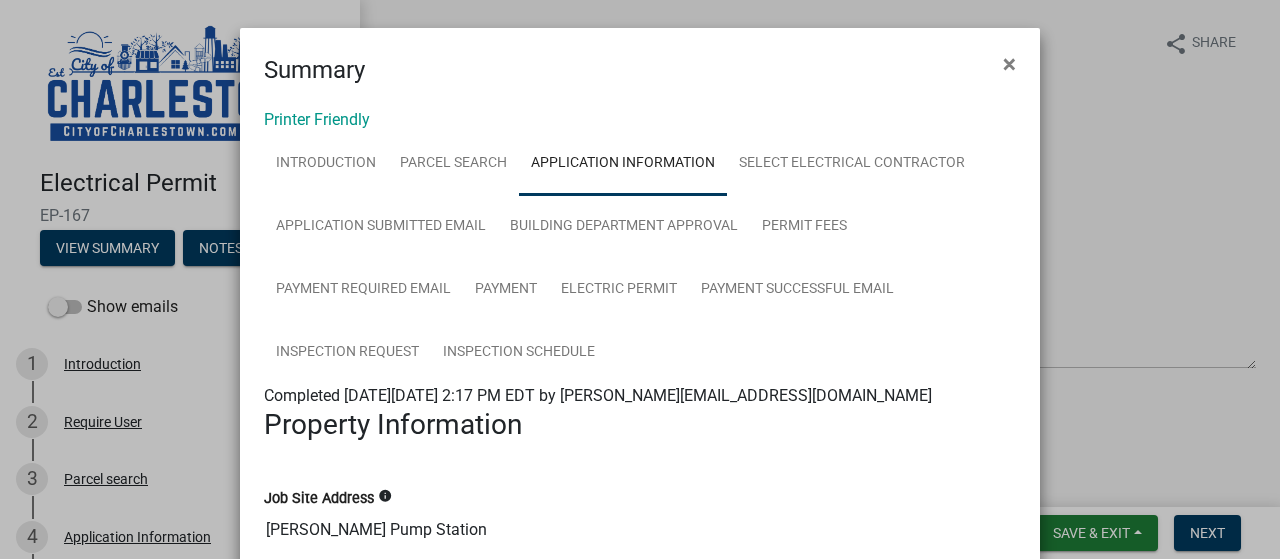 click on "Summary × Printer Friendly Introduction Parcel search Application Information Select Electrical Contractor Application Submitted Email Building Department Approval Permit Fees Payment Required Email Payment Electric Permit Payment Successful Email Inspection Request Inspection Schedule Completed [DATE][DATE] 2:03 PM EDT by [PERSON_NAME][EMAIL_ADDRESS][DOMAIN_NAME] City of Charlestown Electical Application   **This permit is for Electrical work that is NOT part of a larger project; i.e. Service Upgrade, Meterbase Replacement, etc.   A registered licensed electrician with The City of [GEOGRAPHIC_DATA] must perform all electrical work.  Electric permits are required when upgrading amperage, repairing storm damage, adding additional outlets and remodeling existing structures, installing generators, solar panels and the necessary electrical permits for cell tower antenna.   Electrical Affirmation   Completed [DATE][DATE] 2:13 PM EDT by [PERSON_NAME][EMAIL_ADDRESS][DOMAIN_NAME]  No parcel was selected.
Job Site Address" 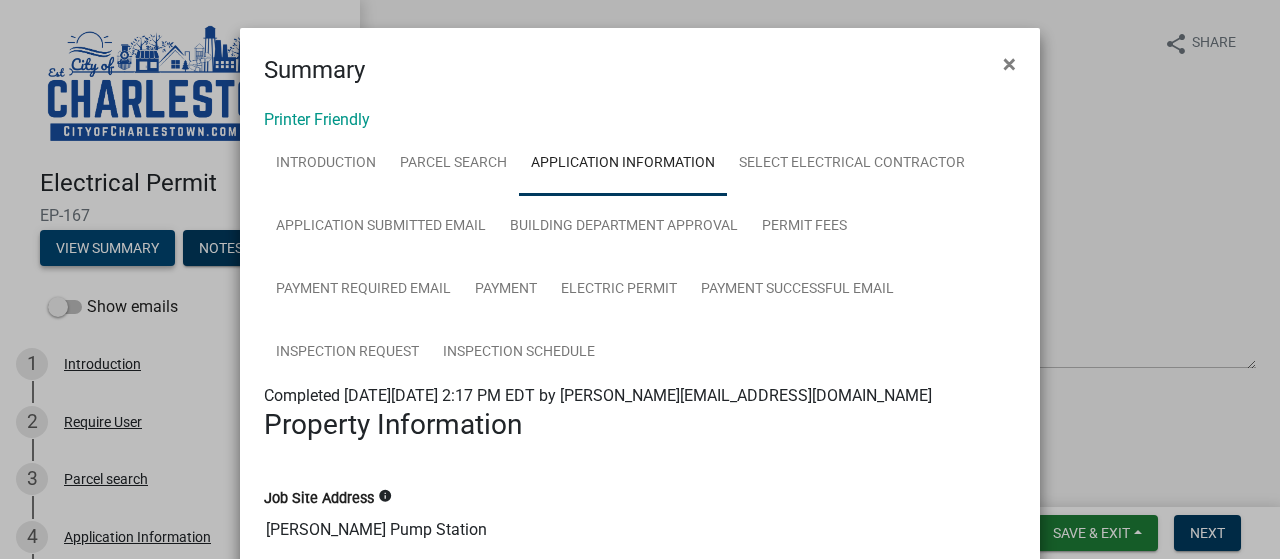 scroll, scrollTop: 0, scrollLeft: 0, axis: both 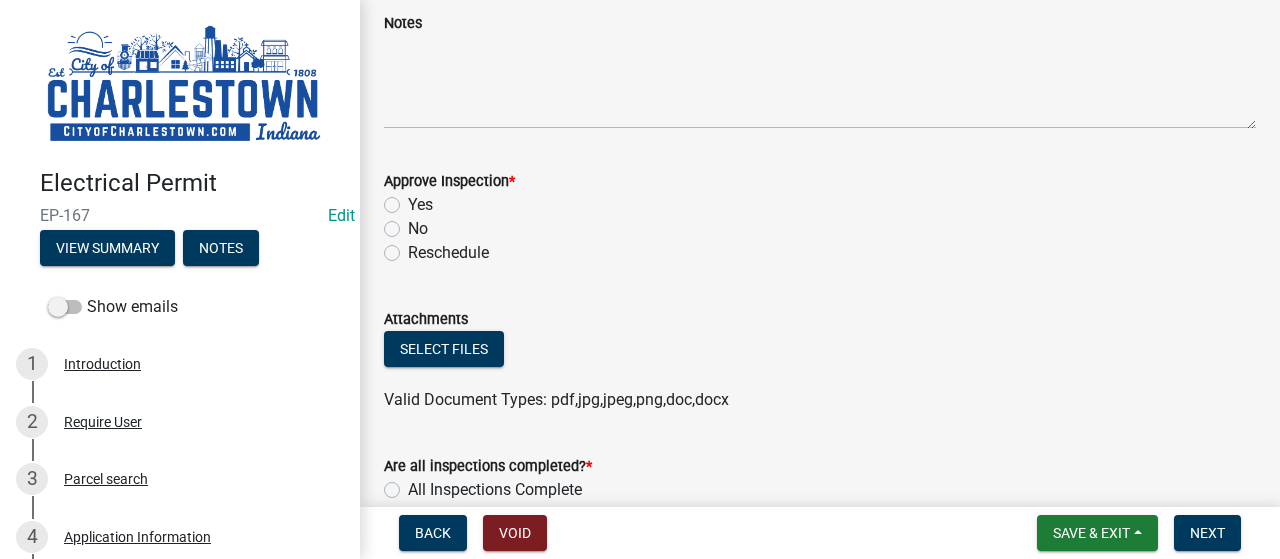 click on "Yes" 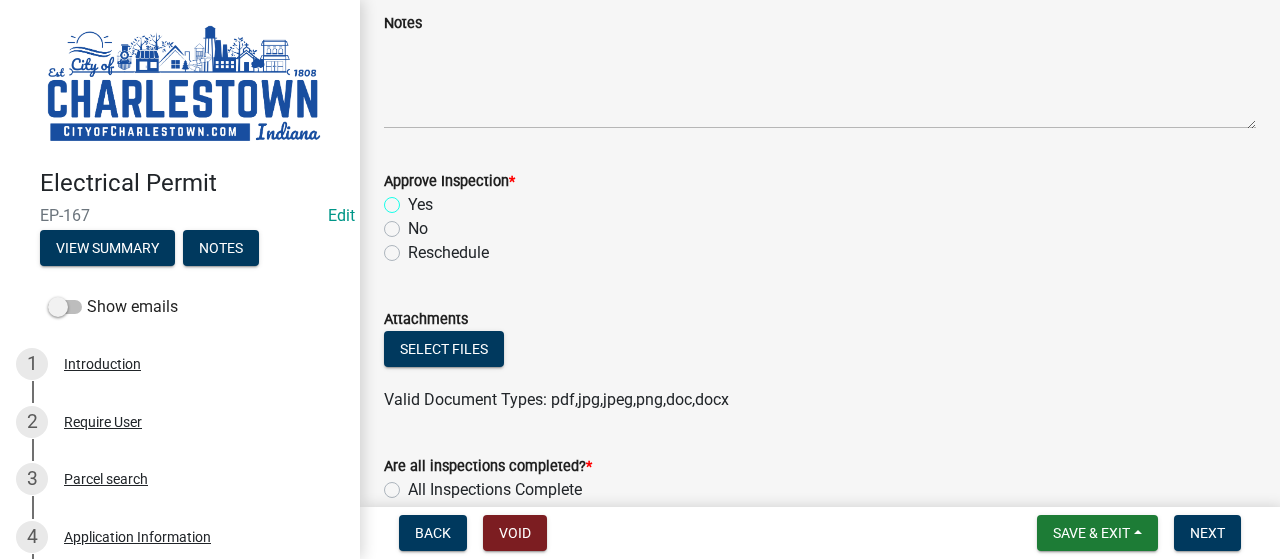 click on "Yes" at bounding box center [414, 199] 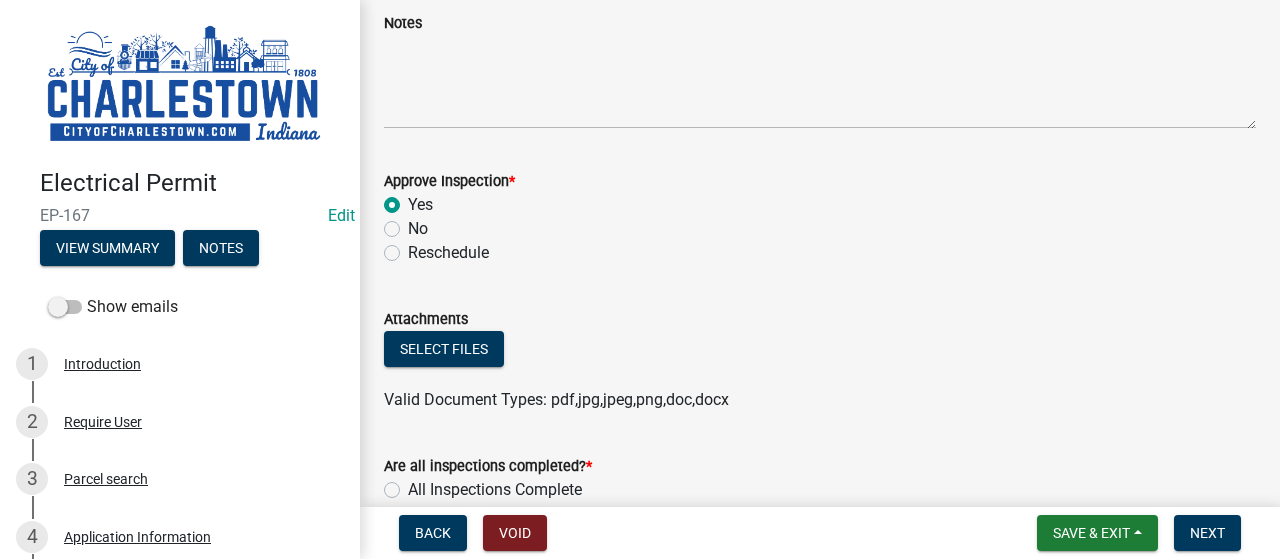 radio on "true" 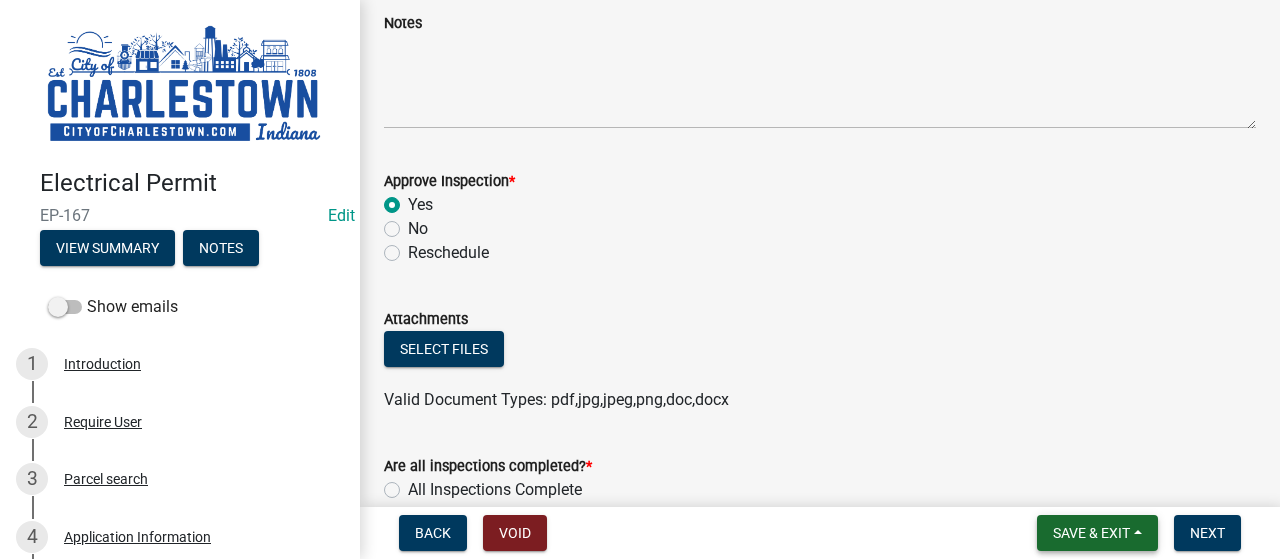 click on "Save & Exit" at bounding box center [1091, 533] 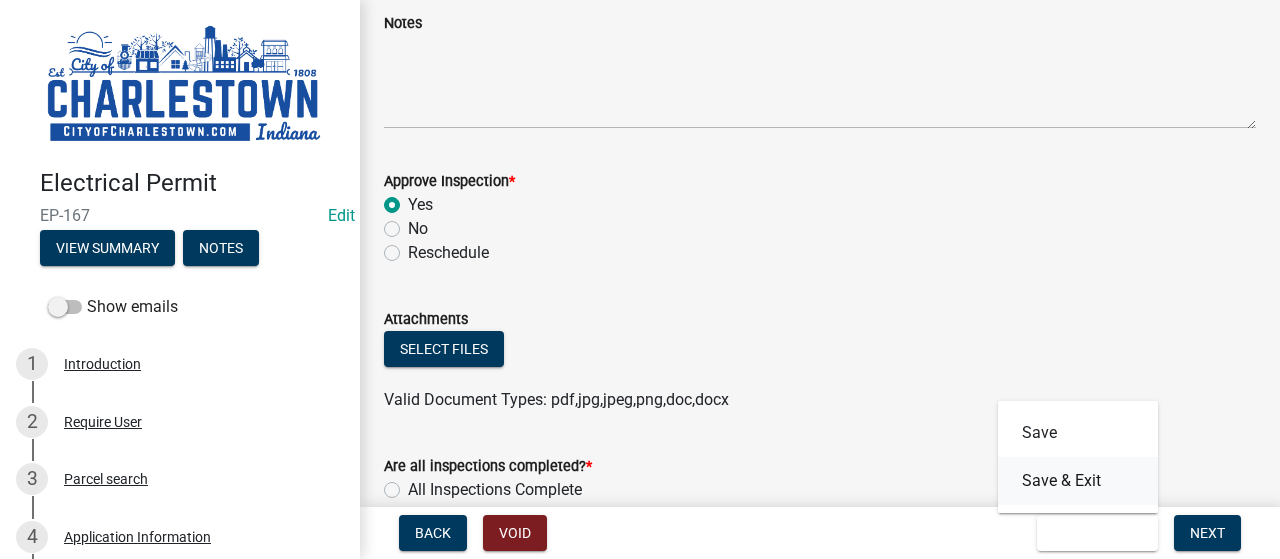 click on "Save & Exit" at bounding box center (1078, 481) 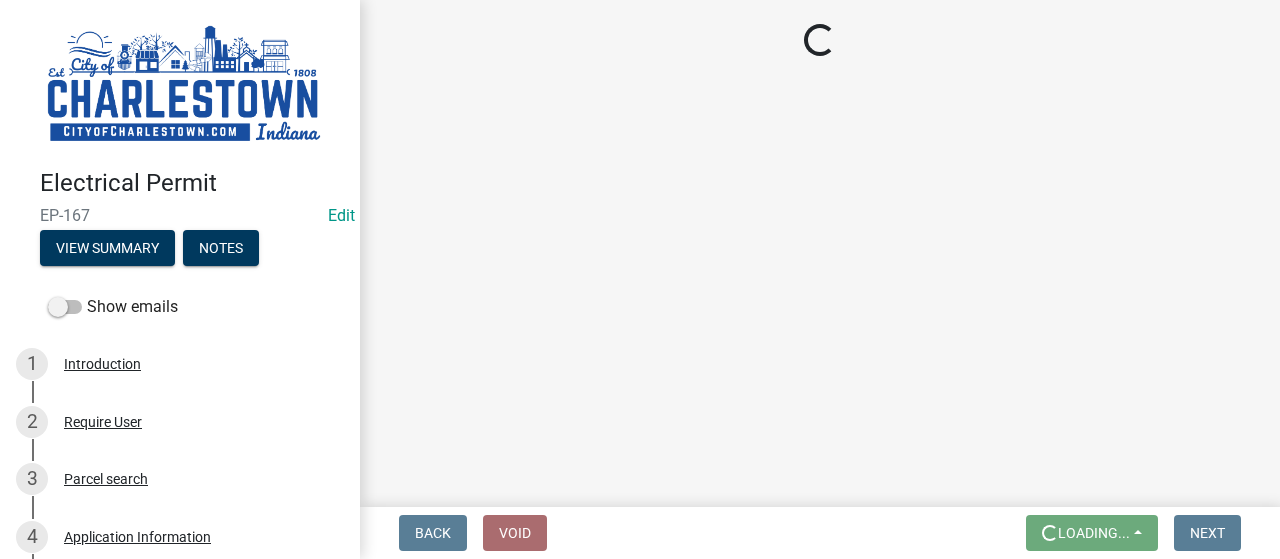 scroll, scrollTop: 0, scrollLeft: 0, axis: both 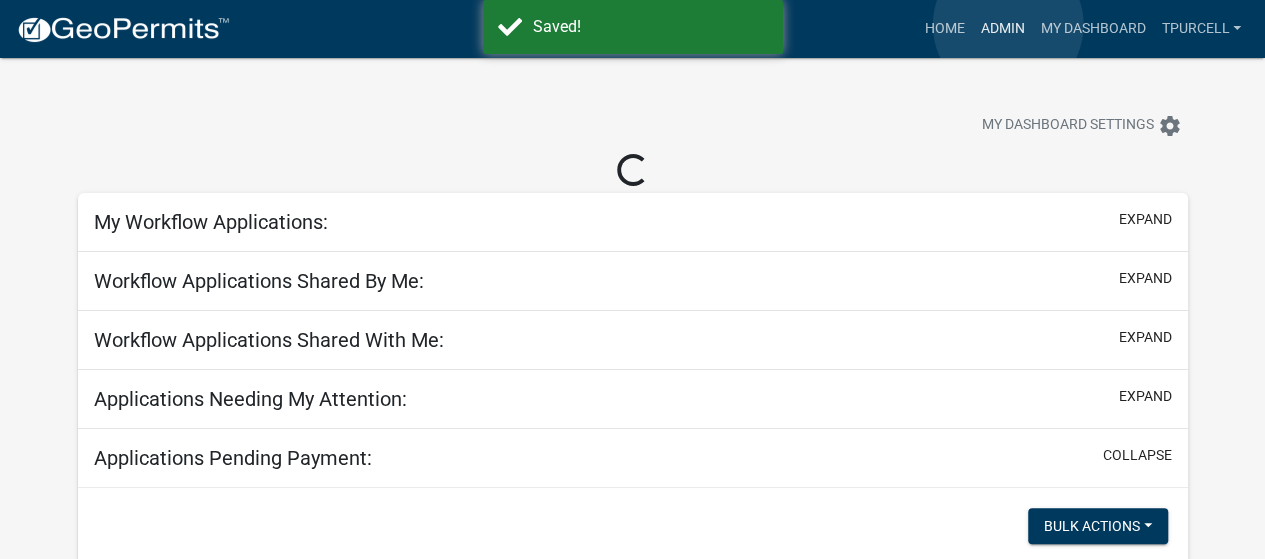 click on "Admin" at bounding box center (1002, 29) 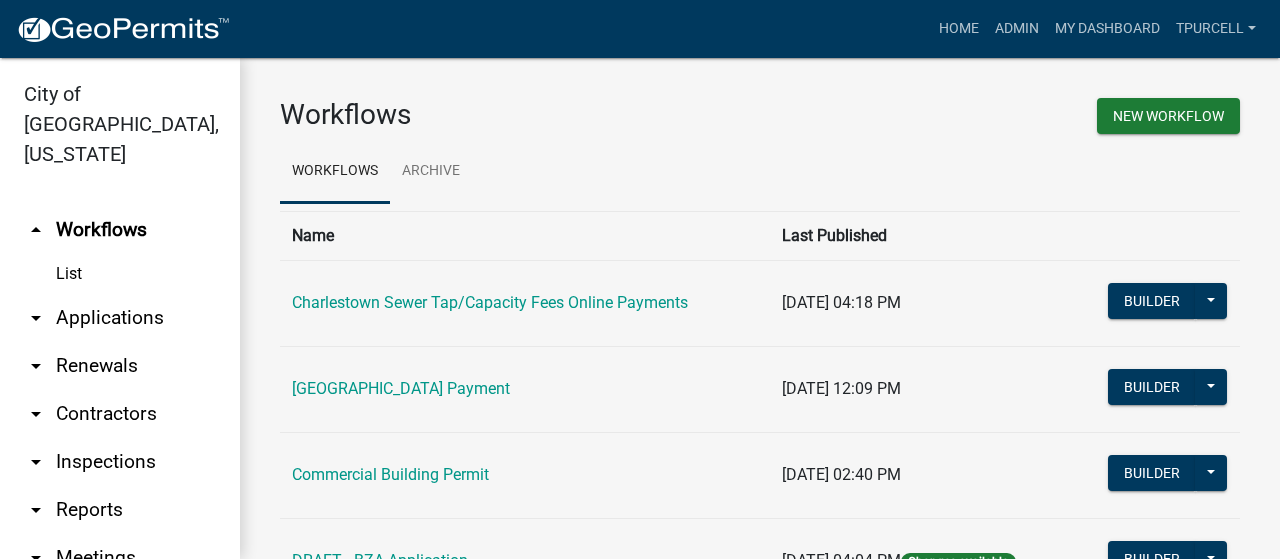 click on "arrow_drop_down   Applications" at bounding box center [120, 318] 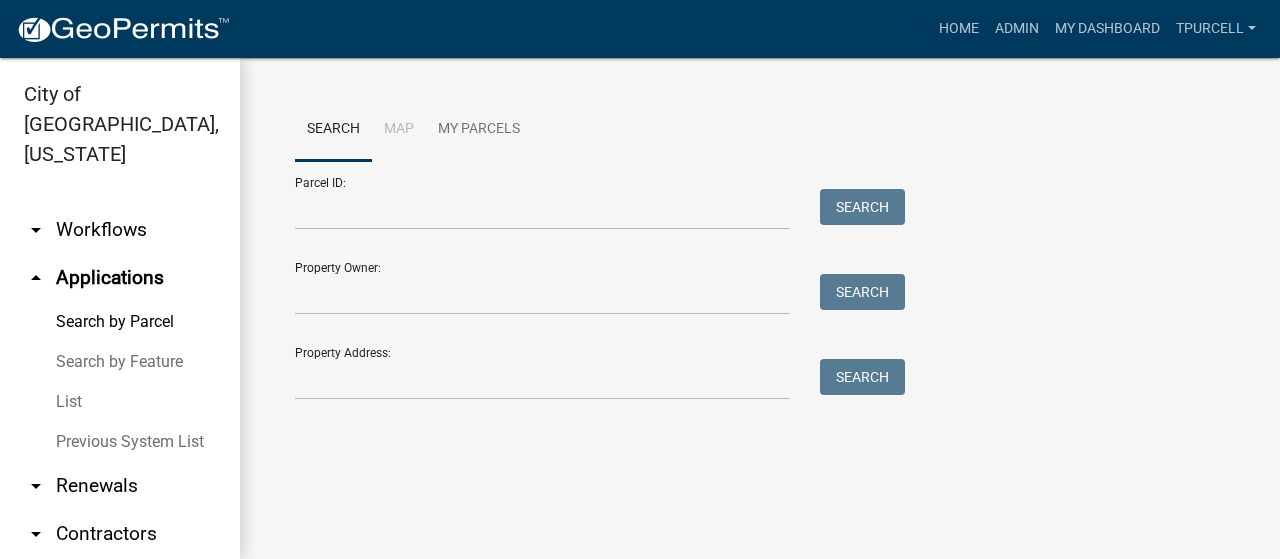 click on "List" at bounding box center [120, 402] 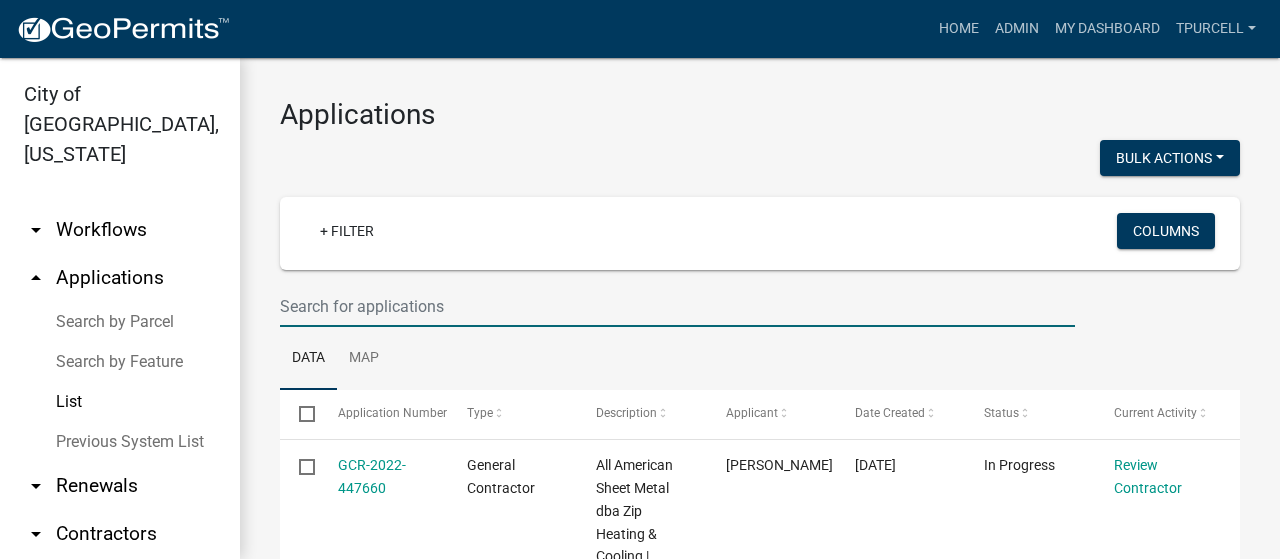 click at bounding box center [677, 306] 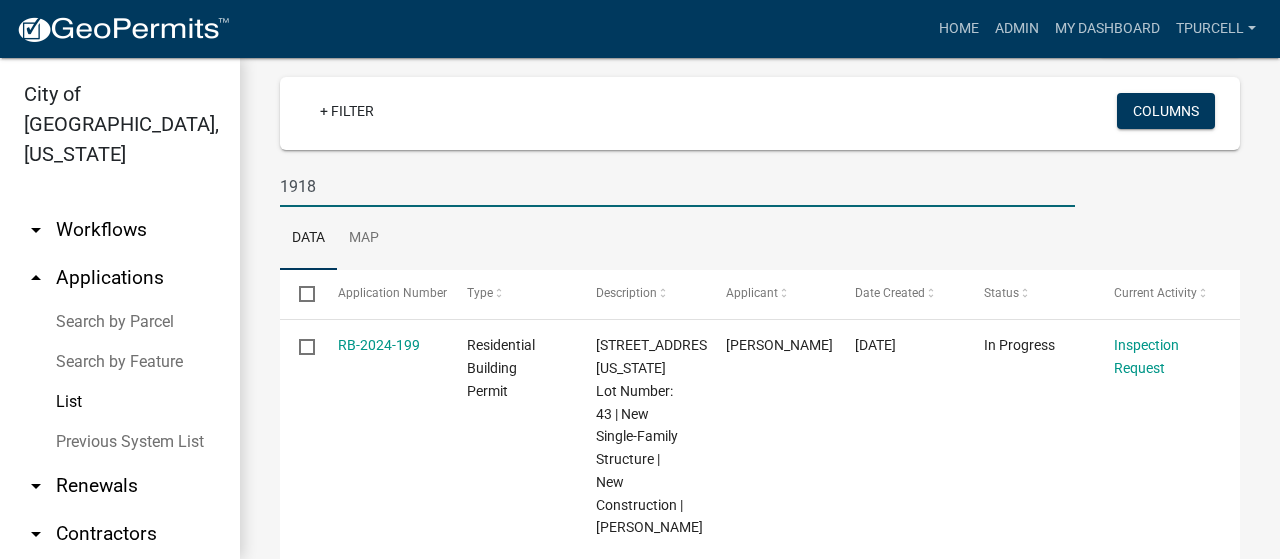 scroll, scrollTop: 160, scrollLeft: 0, axis: vertical 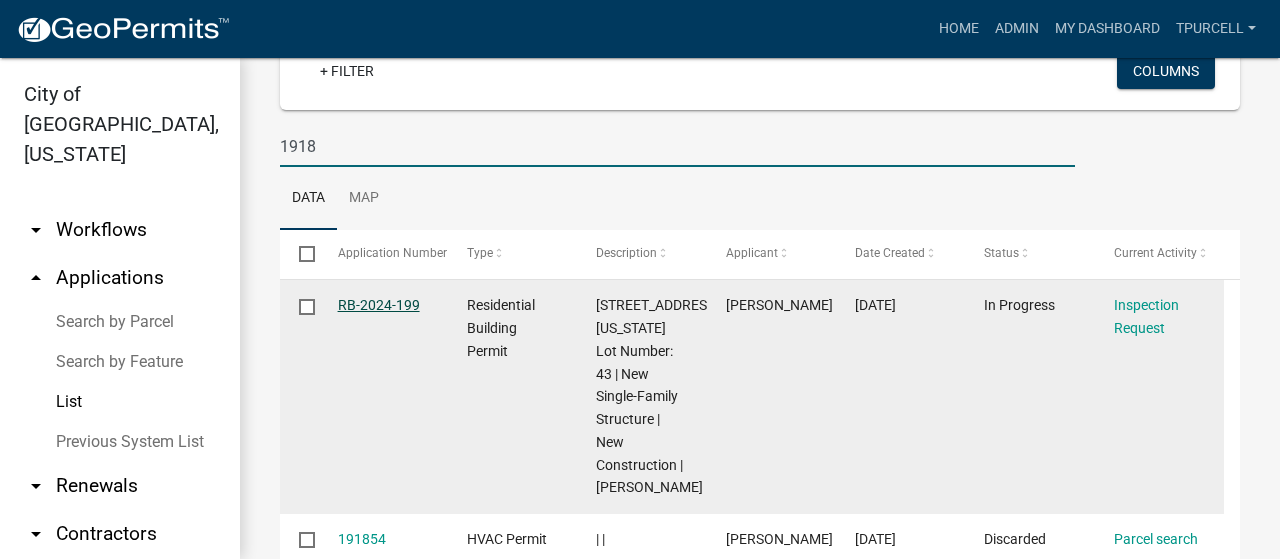 type on "1918" 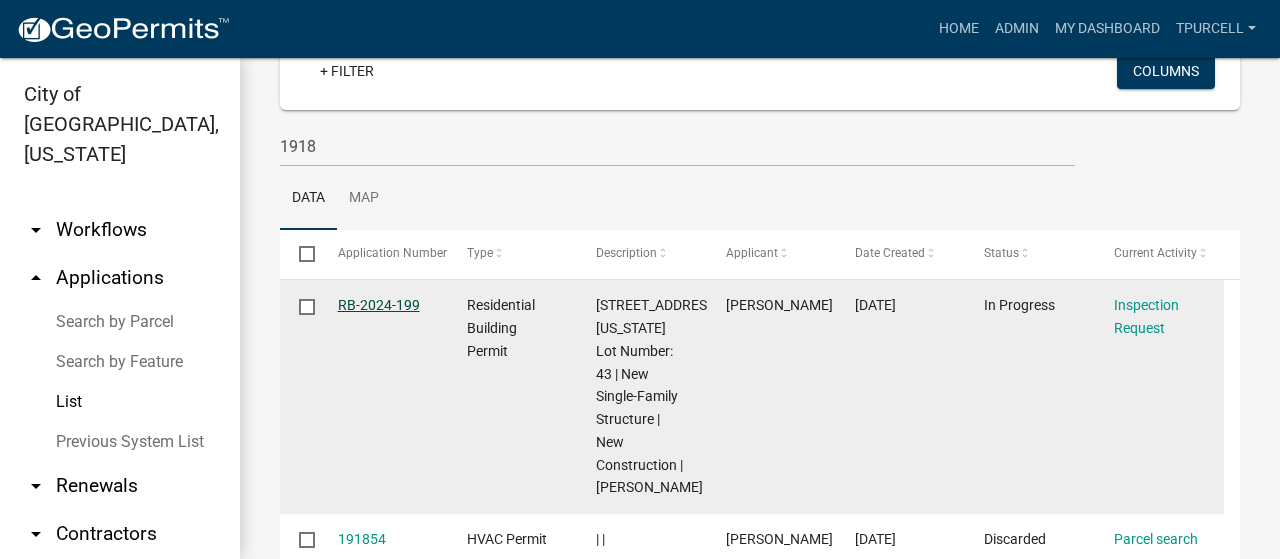 click on "RB-2024-199" 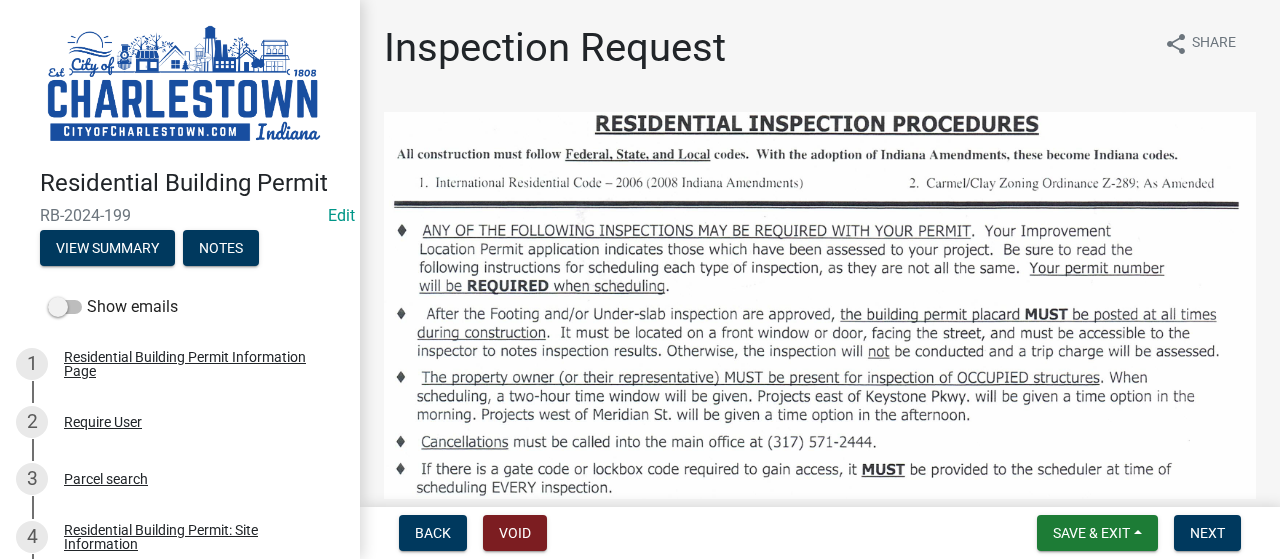click 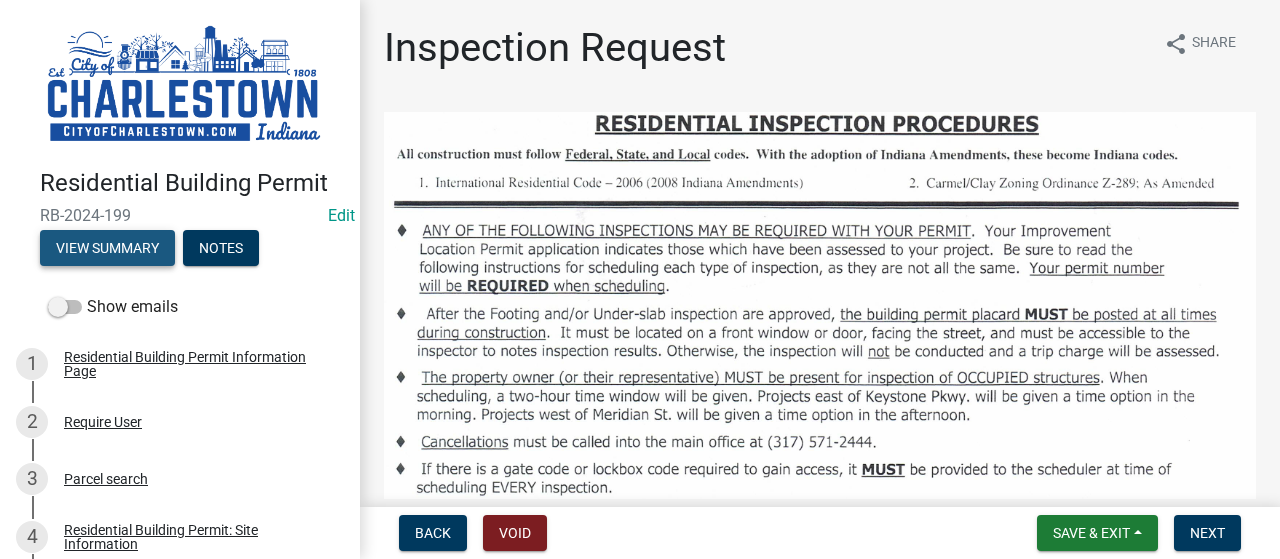 click on "View Summary" at bounding box center [107, 248] 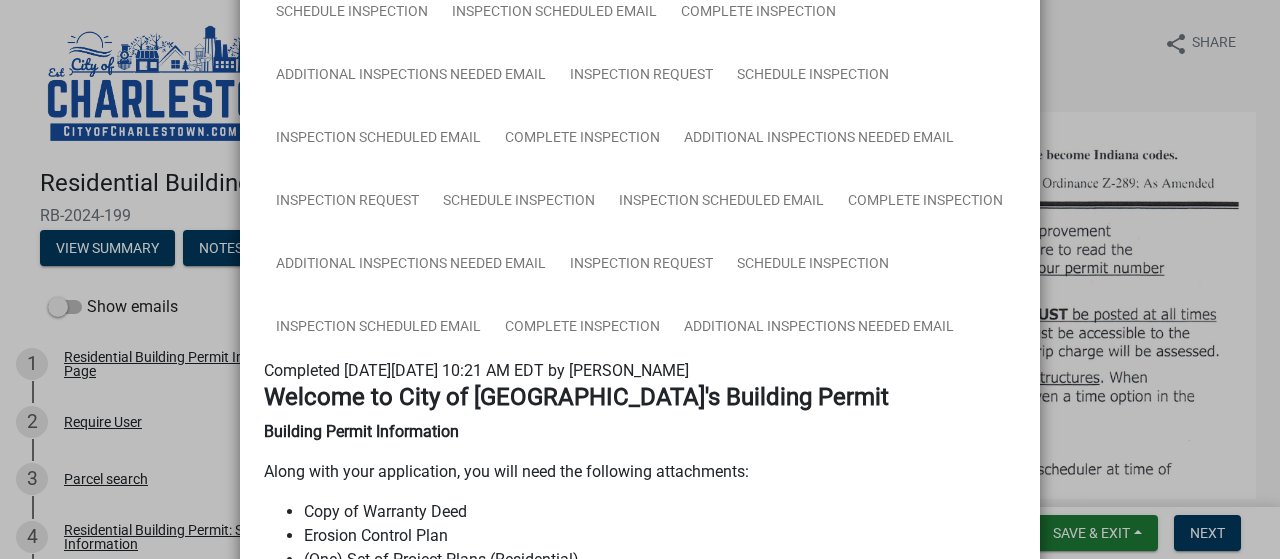 scroll, scrollTop: 720, scrollLeft: 0, axis: vertical 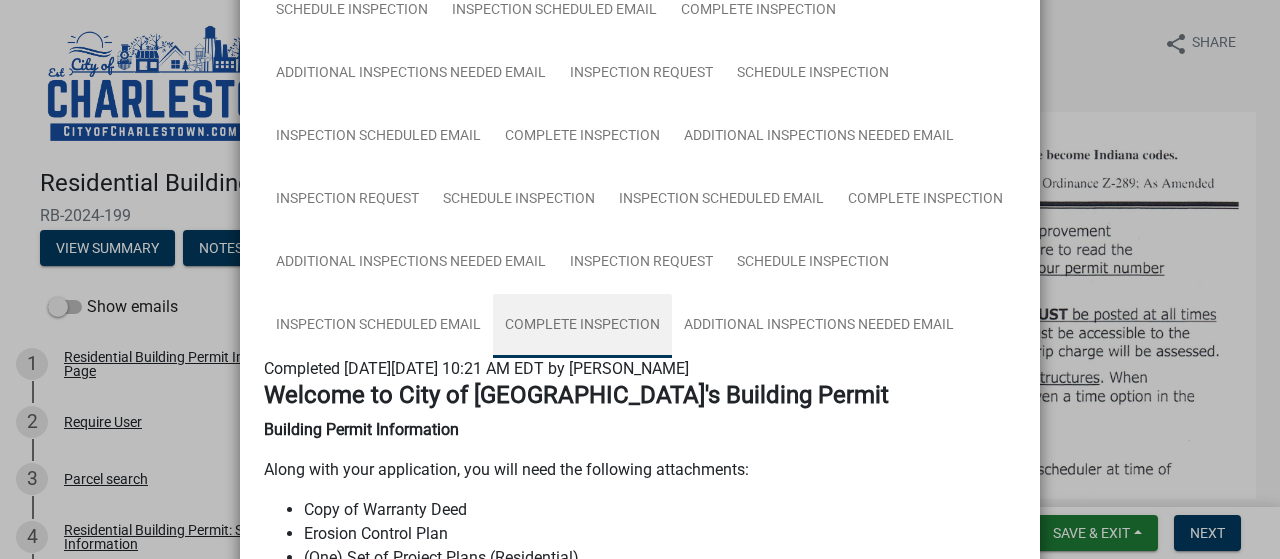 click on "Complete Inspection" at bounding box center (582, 326) 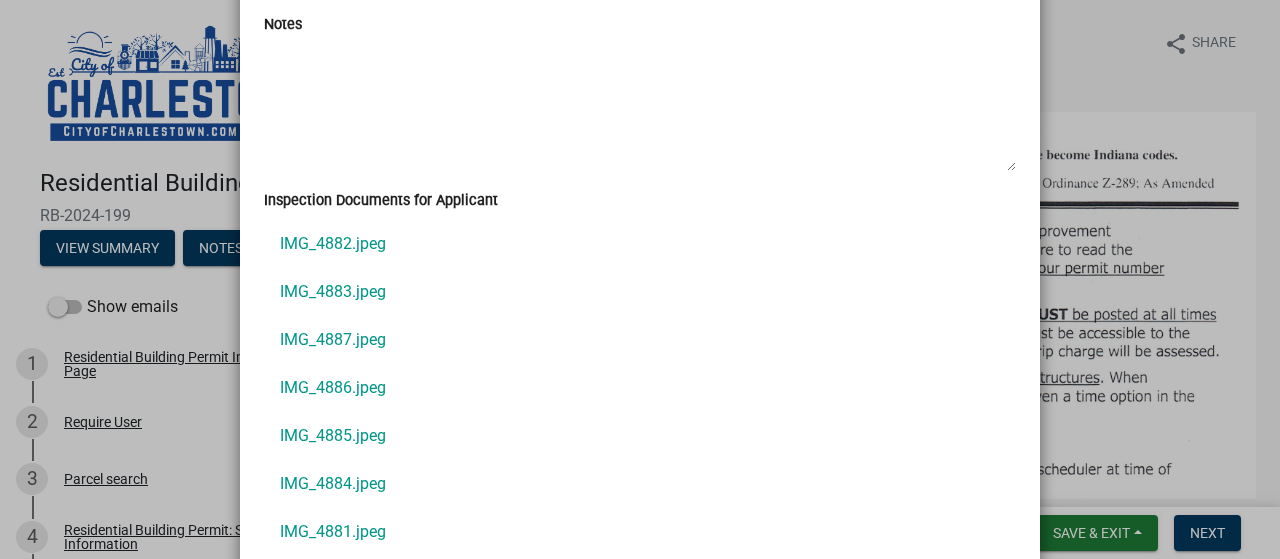 scroll, scrollTop: 1560, scrollLeft: 0, axis: vertical 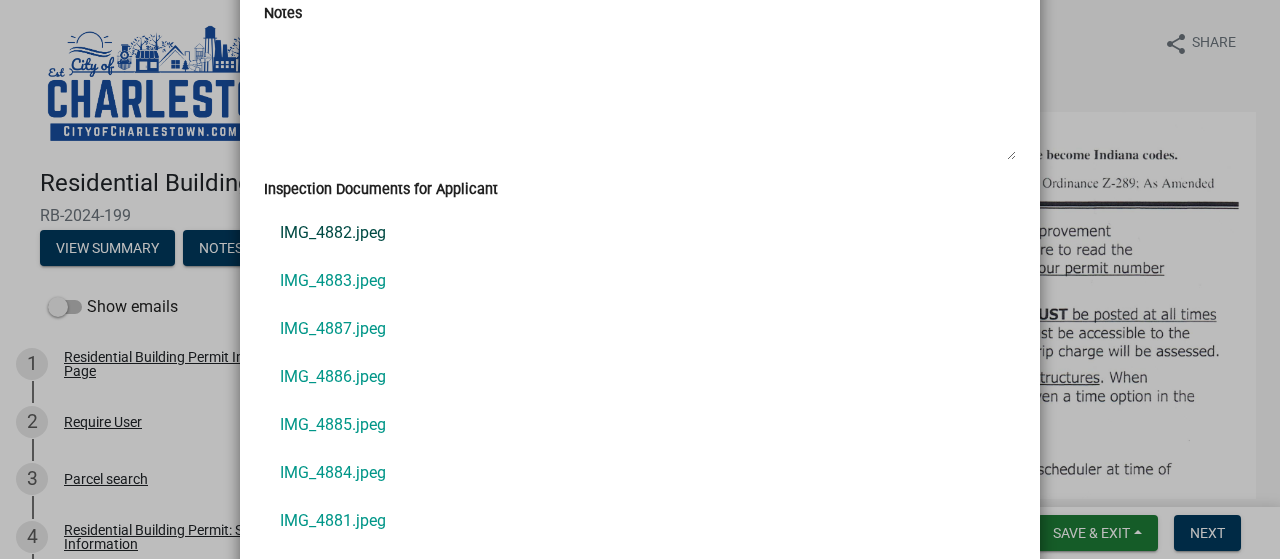 click on "IMG_4882.jpeg" 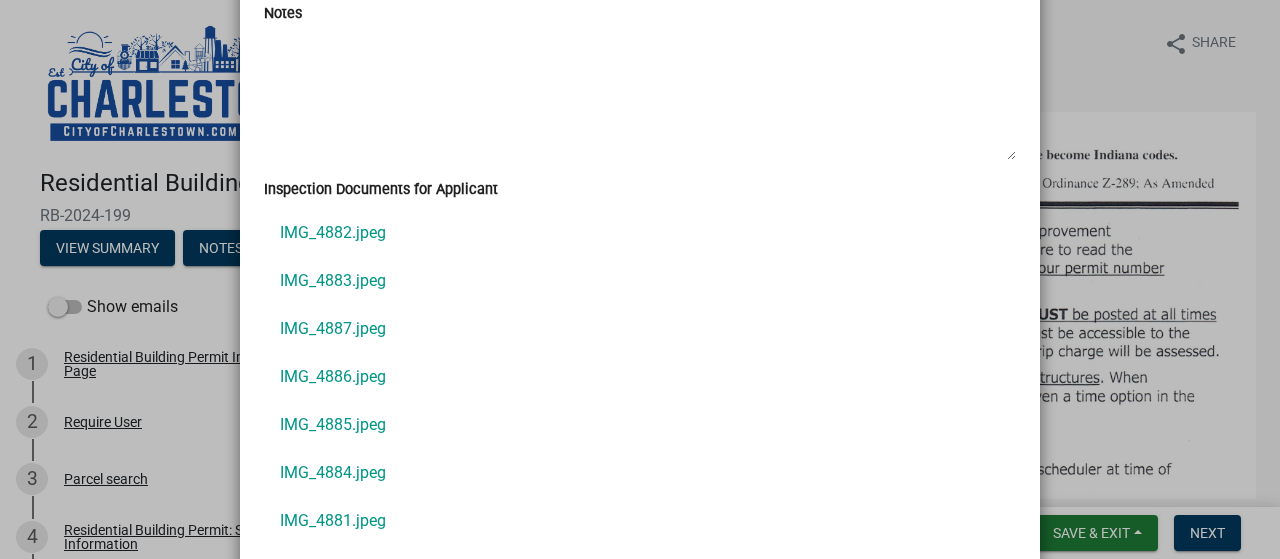 click on "Summary × Printer Friendly Residential Building Permit Information Page Parcel search Residential Building Permit: Site Information Residential Building Permit: General Project Information & Attachments Homeowner Affidavit Homeowner Contractor Information Sign and Submit Application Residential Building Permit Submitted Email Building Department Review Fee Review Residential Building Permit Approved Pending Payment Email Payment Residential Building Application & Permit Packet Applicant: Residential Building Permit Approved Email Assessor: Residential Building Permit Approved Email Inspection Request Schedule Inspection Inspection Scheduled Email Complete Inspection Additional Inspections Needed Email Inspection Request Schedule Inspection Inspection Scheduled Email Complete Inspection Additional Inspections Needed Email Inspection Request Schedule Inspection Inspection Scheduled Email Complete Inspection Additional Inspections Needed Email Inspection Request Schedule Inspection Inspection Scheduled Email 43" 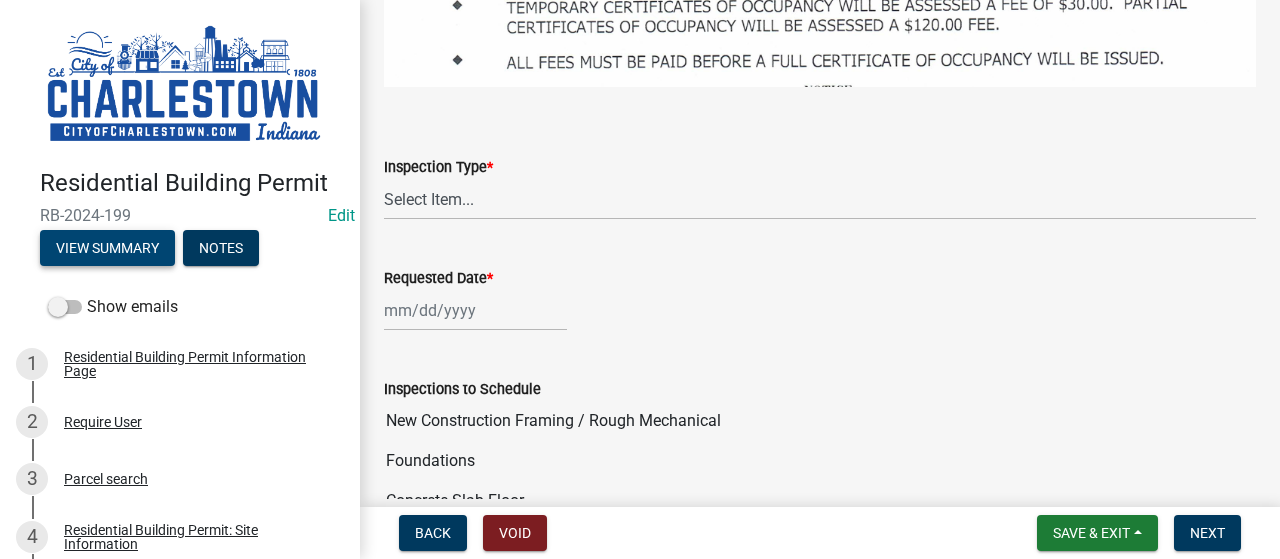 scroll, scrollTop: 1960, scrollLeft: 0, axis: vertical 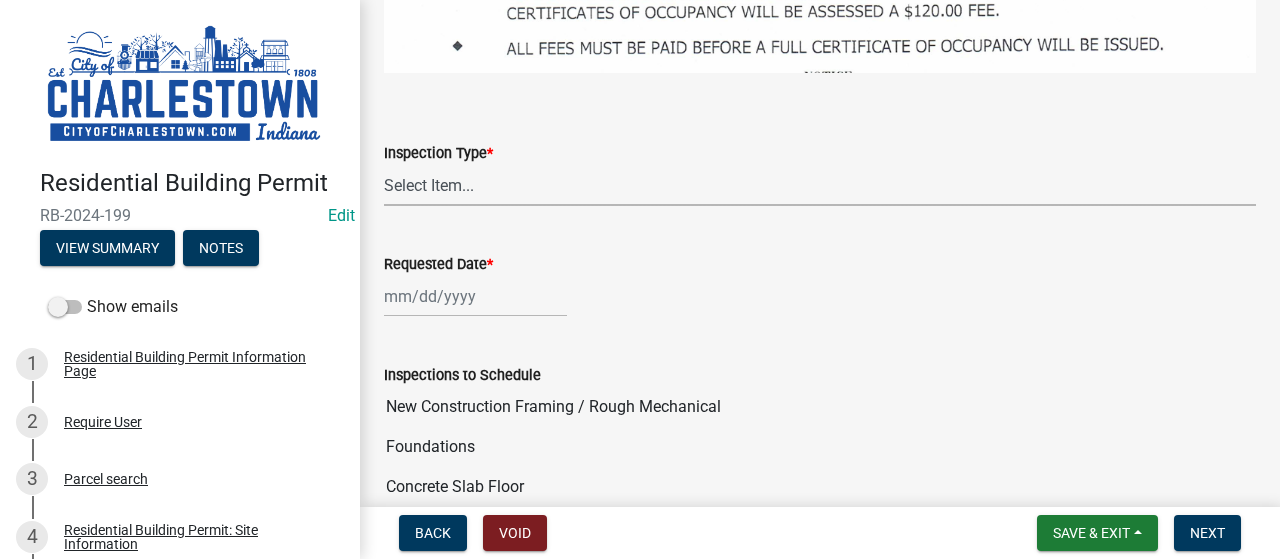 click on "Select Item...   New Construction Framing / Rough Mechanical   Foundations   Concrete Slab Floor   Ground Rough Plumbing   Ground Rough Electric   Framing   Temp Electric   Rough Electrical   Rough Plumbing   Rough Gas Piping   Rough Heating & Ventilation   Above Ceiling   Insulation   Roofing   Final" at bounding box center (820, 185) 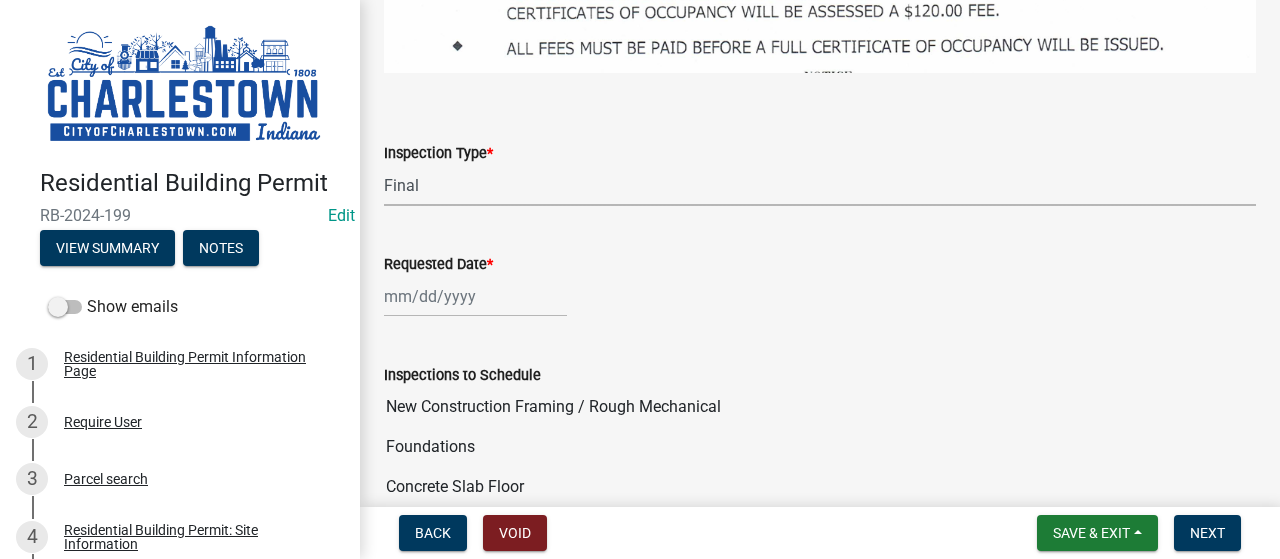 click on "Select Item...   New Construction Framing / Rough Mechanical   Foundations   Concrete Slab Floor   Ground Rough Plumbing   Ground Rough Electric   Framing   Temp Electric   Rough Electrical   Rough Plumbing   Rough Gas Piping   Rough Heating & Ventilation   Above Ceiling   Insulation   Roofing   Final" at bounding box center [820, 185] 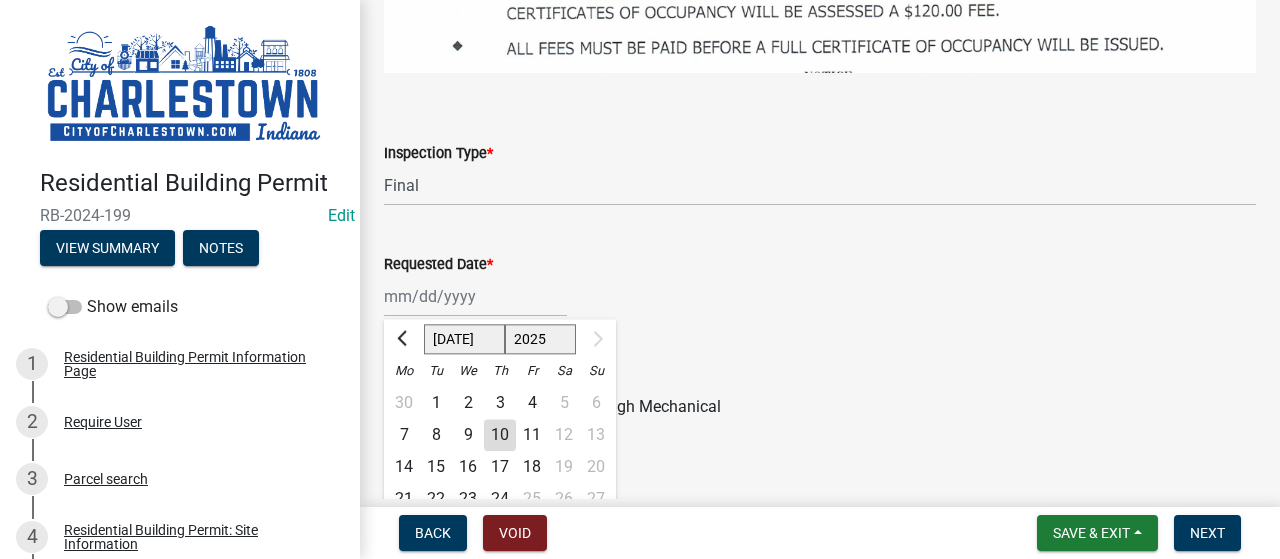 click on "10" 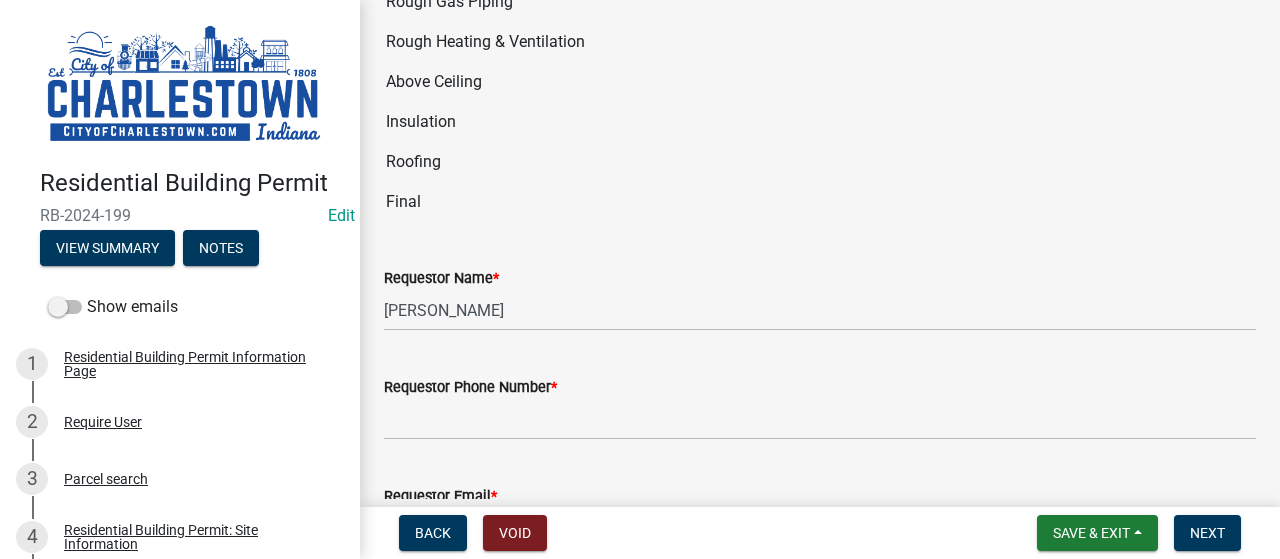 scroll, scrollTop: 2760, scrollLeft: 0, axis: vertical 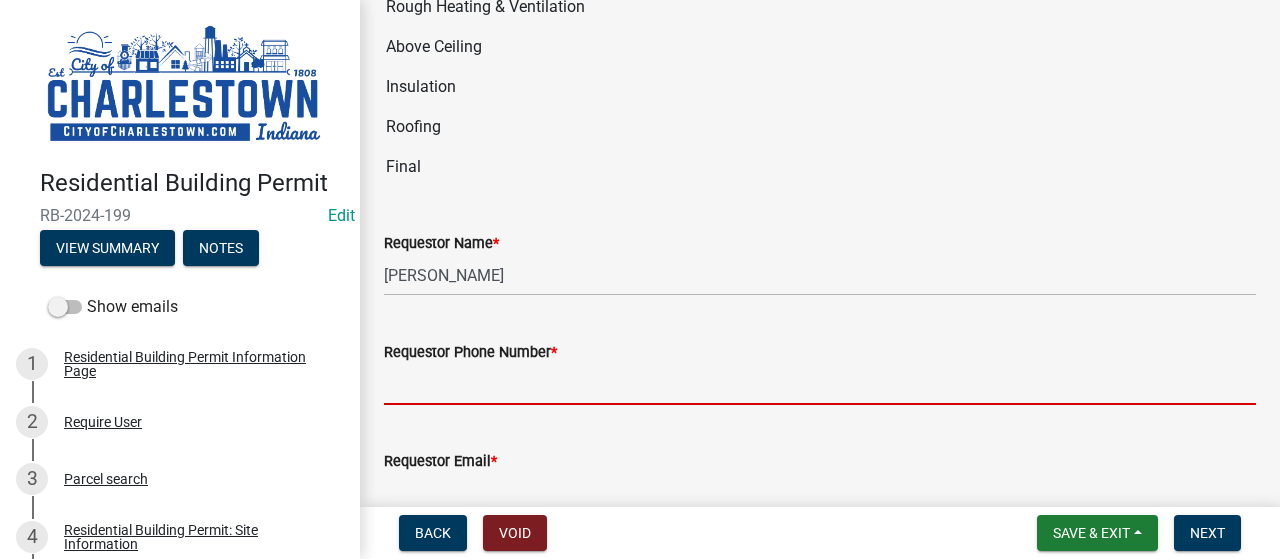 click on "Requestor Phone Number  *" at bounding box center (820, 384) 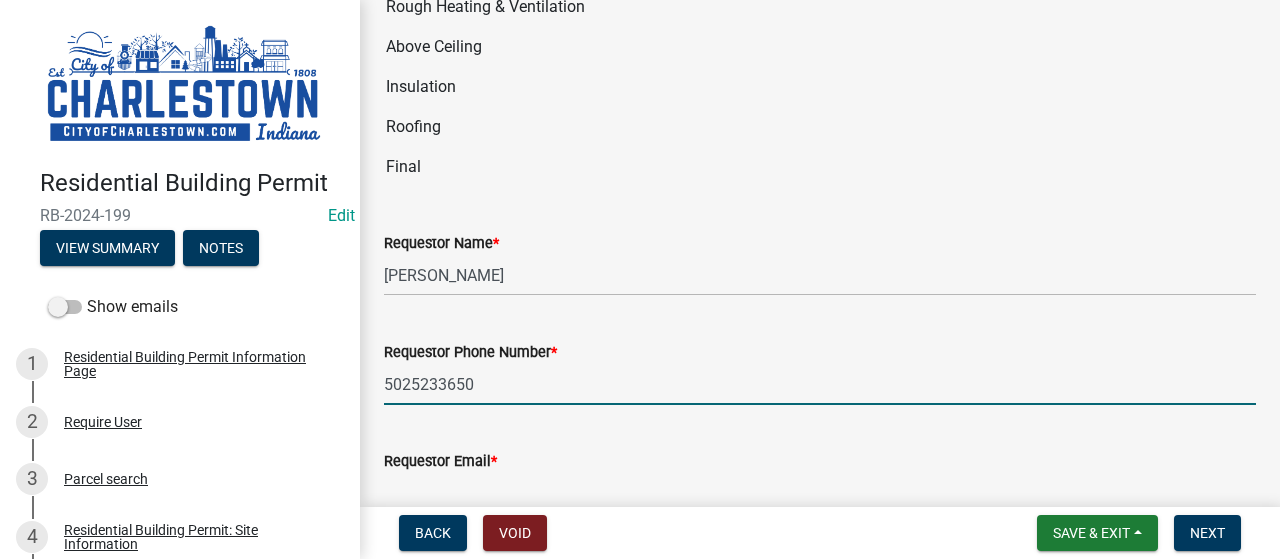 type on "[EMAIL_ADDRESS][DOMAIN_NAME]" 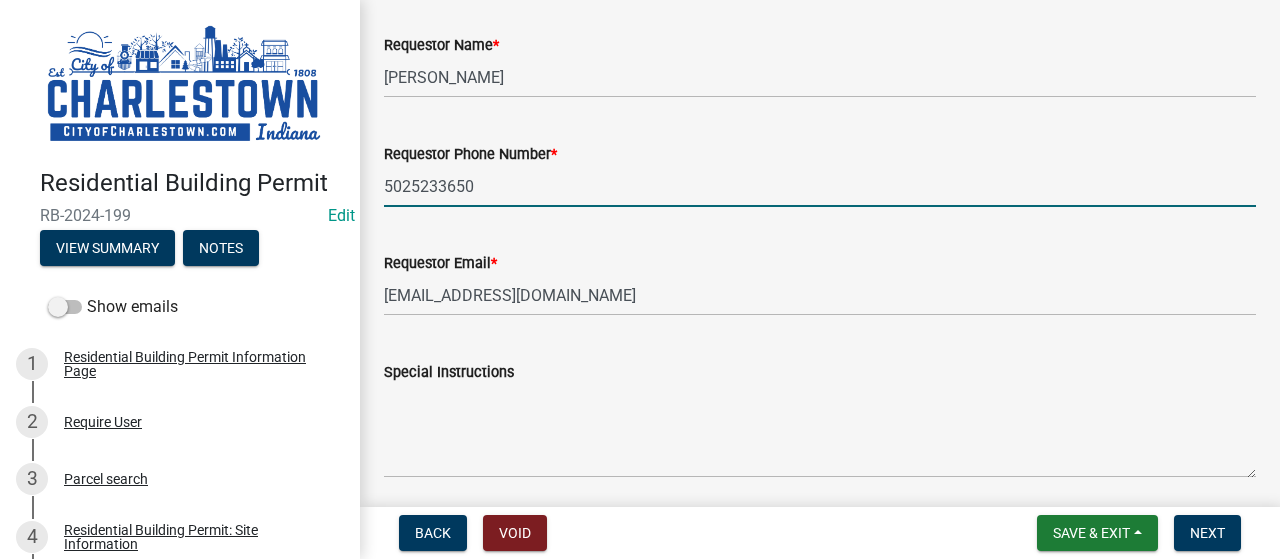 scroll, scrollTop: 2960, scrollLeft: 0, axis: vertical 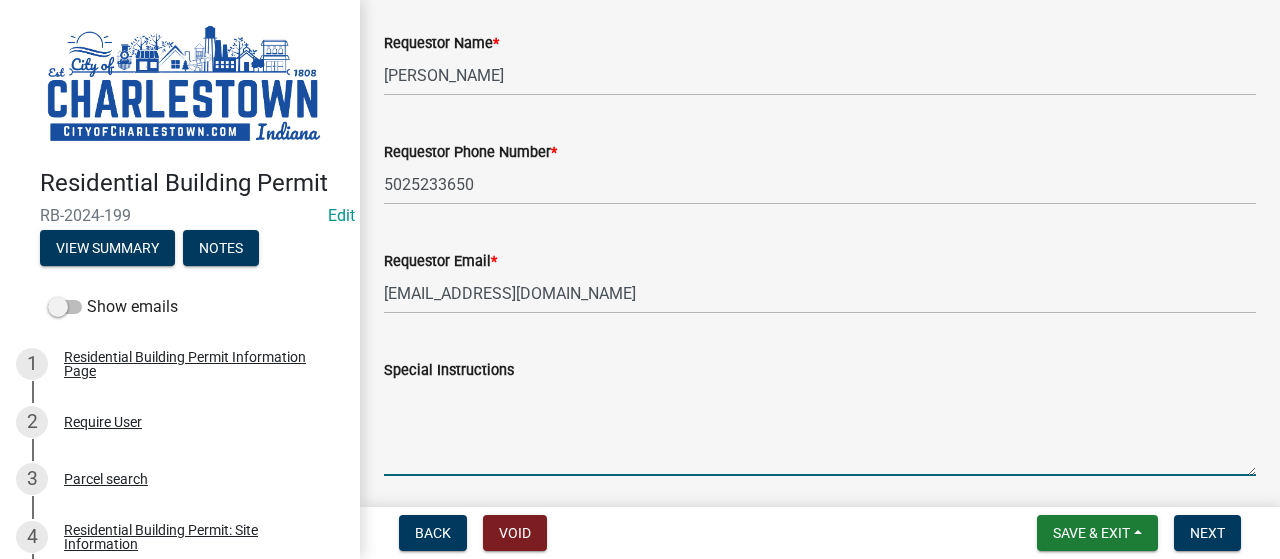 click on "Special Instructions" at bounding box center [820, 429] 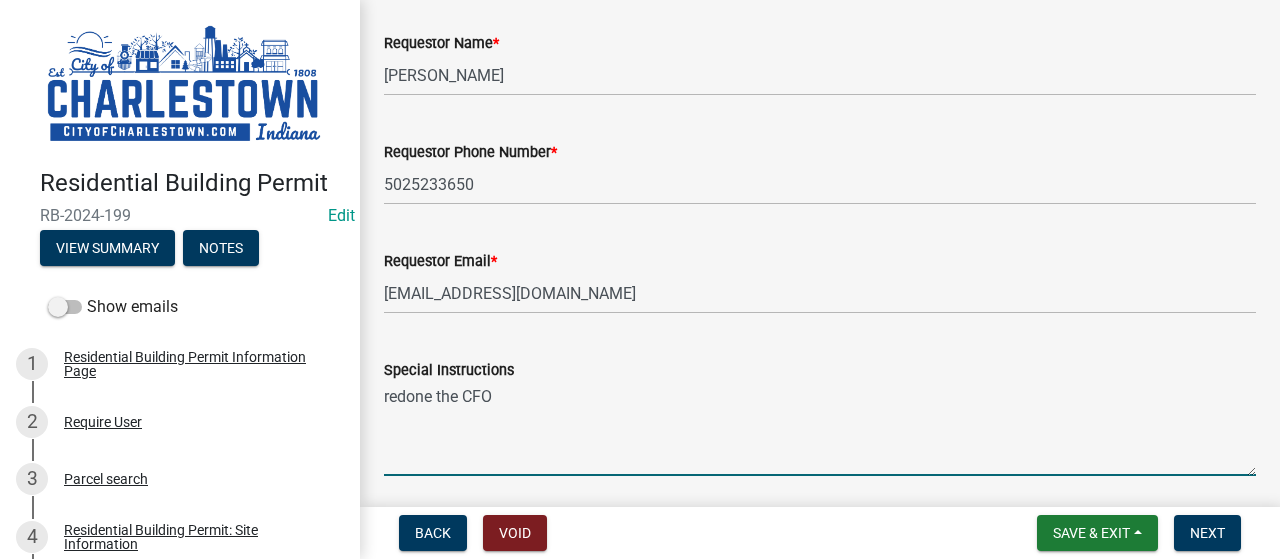 scroll, scrollTop: 2987, scrollLeft: 0, axis: vertical 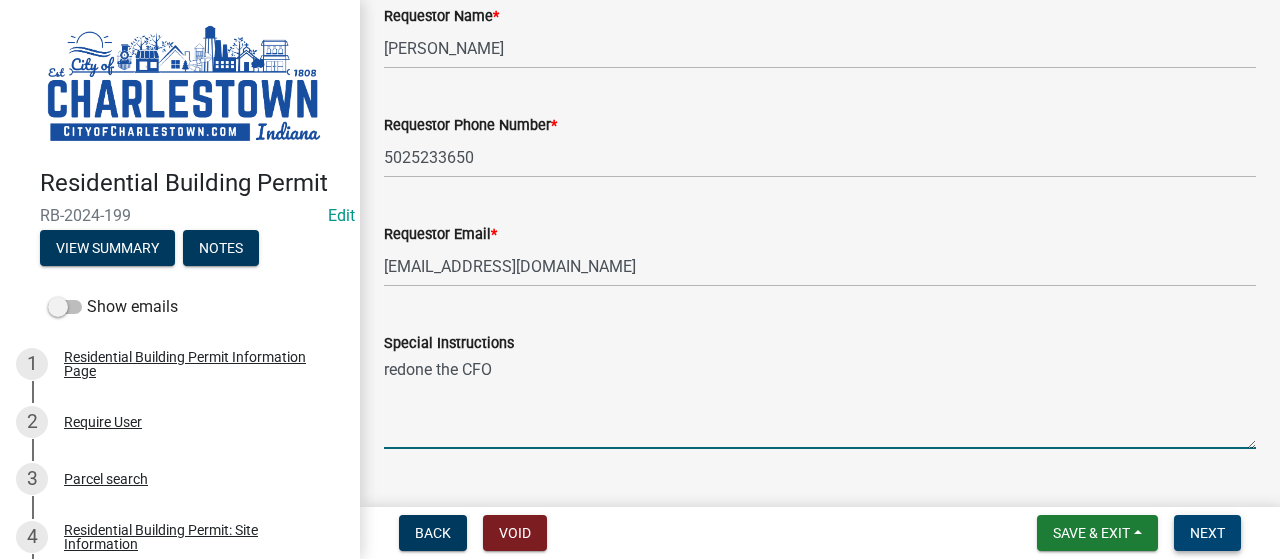 type on "redone the CFO" 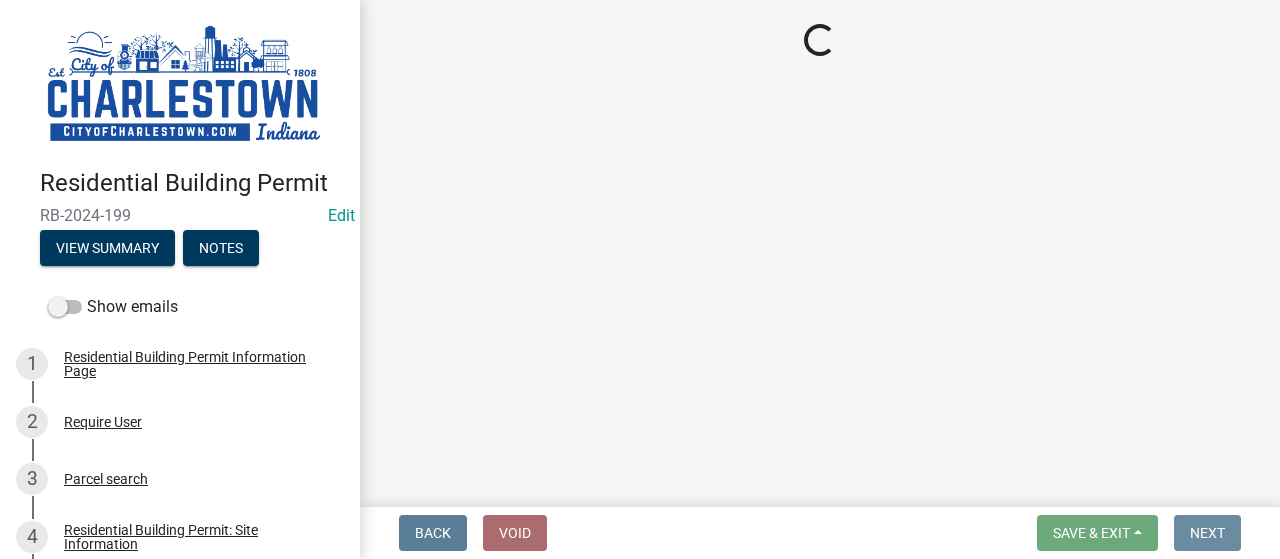 scroll, scrollTop: 0, scrollLeft: 0, axis: both 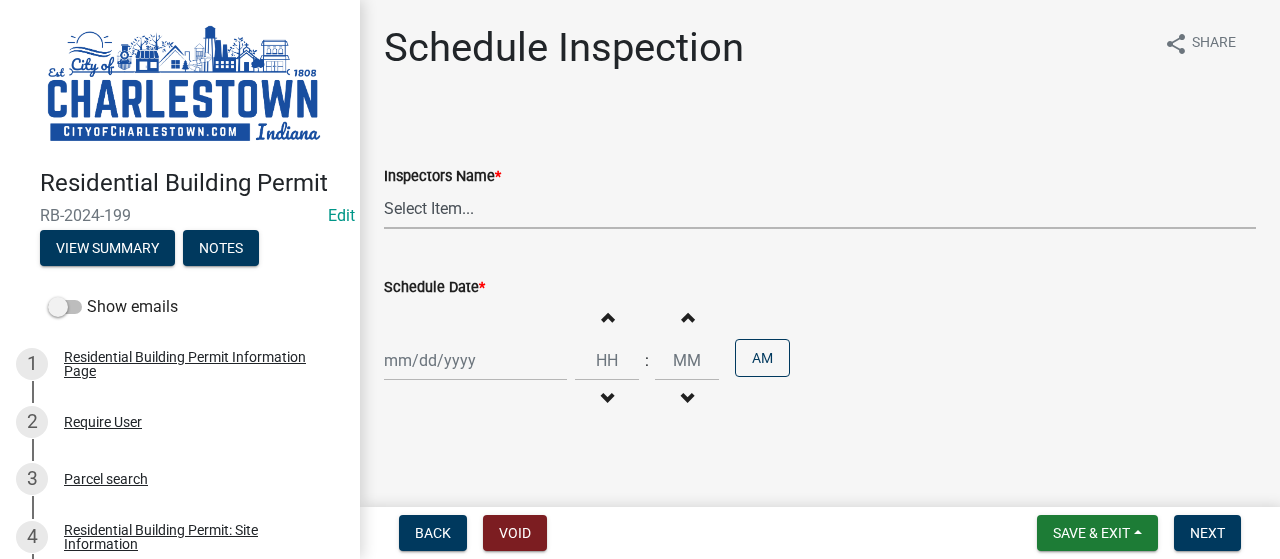 click on "Select Item...   [PERSON_NAME] ([PERSON_NAME])   [PERSON_NAME] ([PERSON_NAME])   [PERSON_NAME] ([PERSON_NAME])" at bounding box center [820, 208] 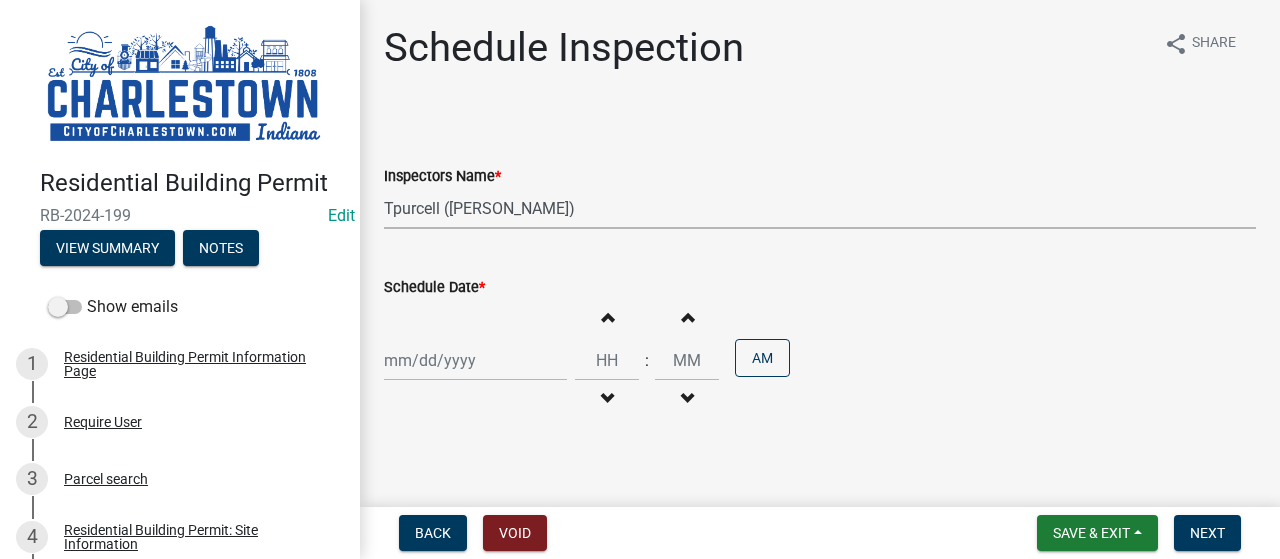 click on "Select Item...   [PERSON_NAME] ([PERSON_NAME])   [PERSON_NAME] ([PERSON_NAME])   [PERSON_NAME] ([PERSON_NAME])" at bounding box center [820, 208] 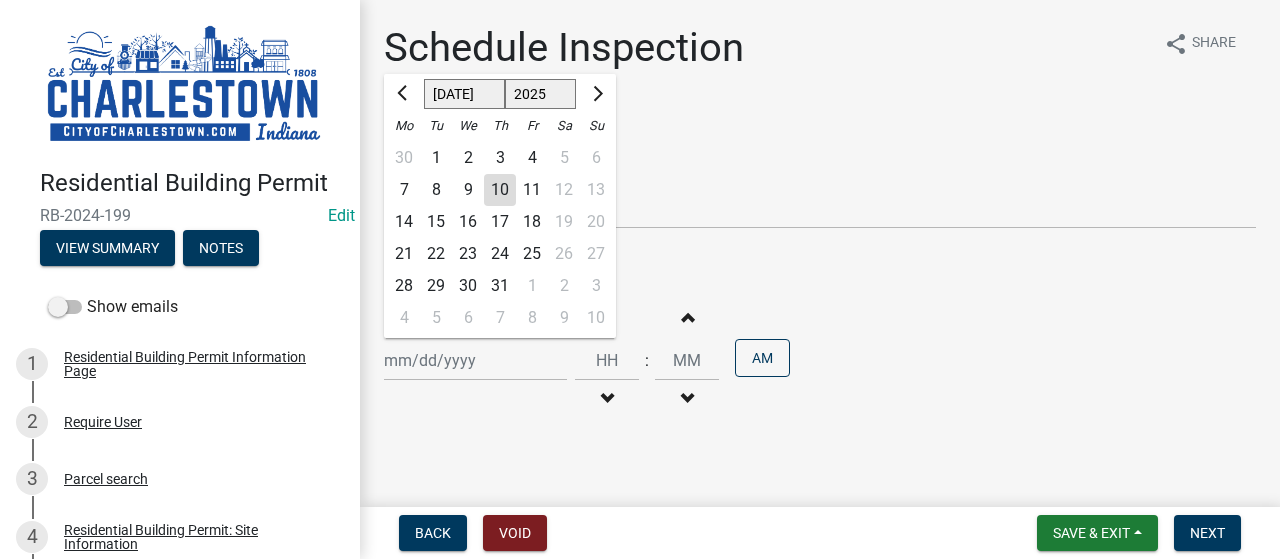 click on "10" 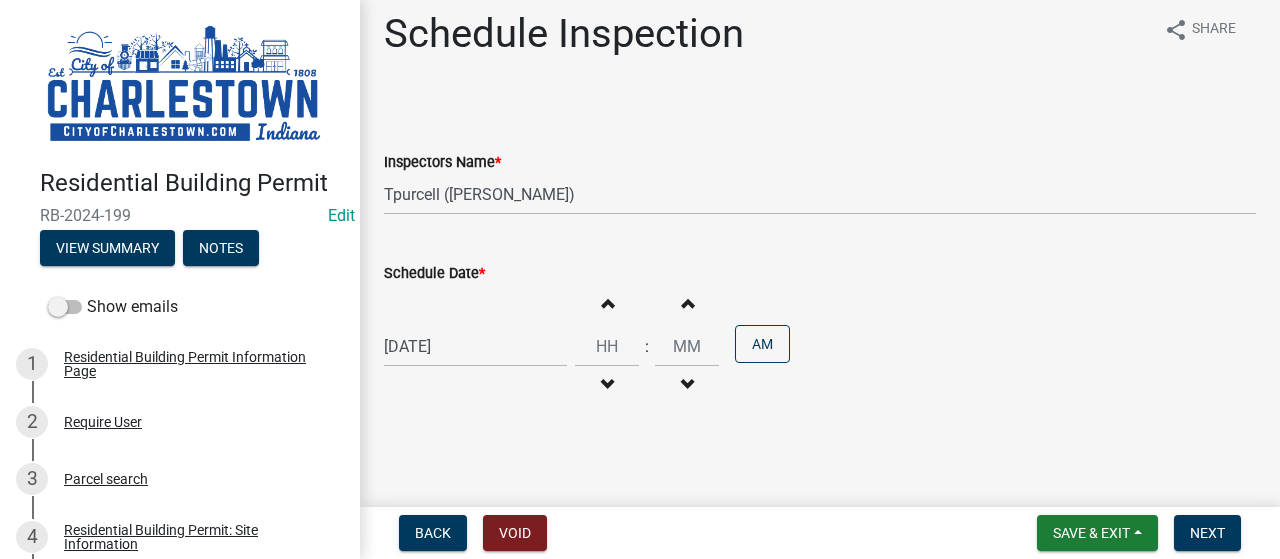 scroll, scrollTop: 18, scrollLeft: 0, axis: vertical 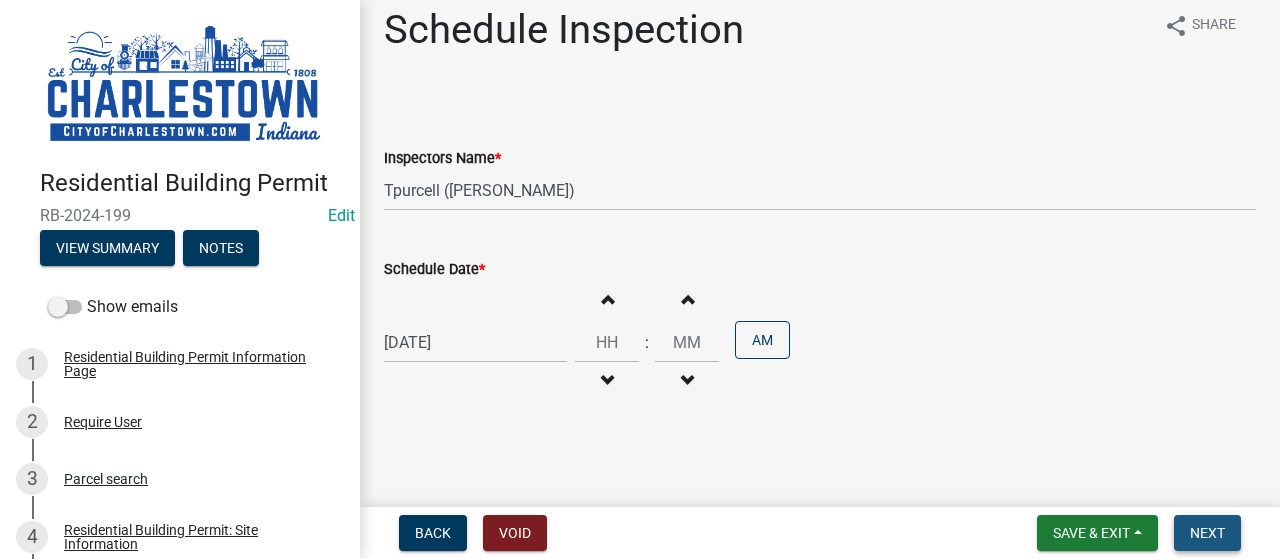 click on "Next" at bounding box center (1207, 533) 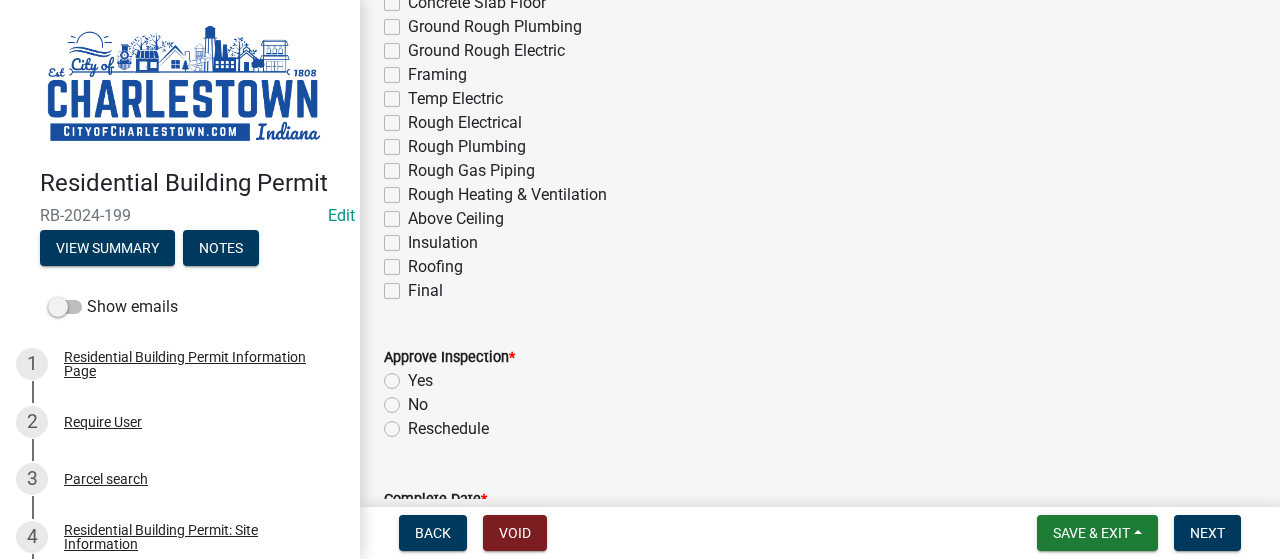 scroll, scrollTop: 240, scrollLeft: 0, axis: vertical 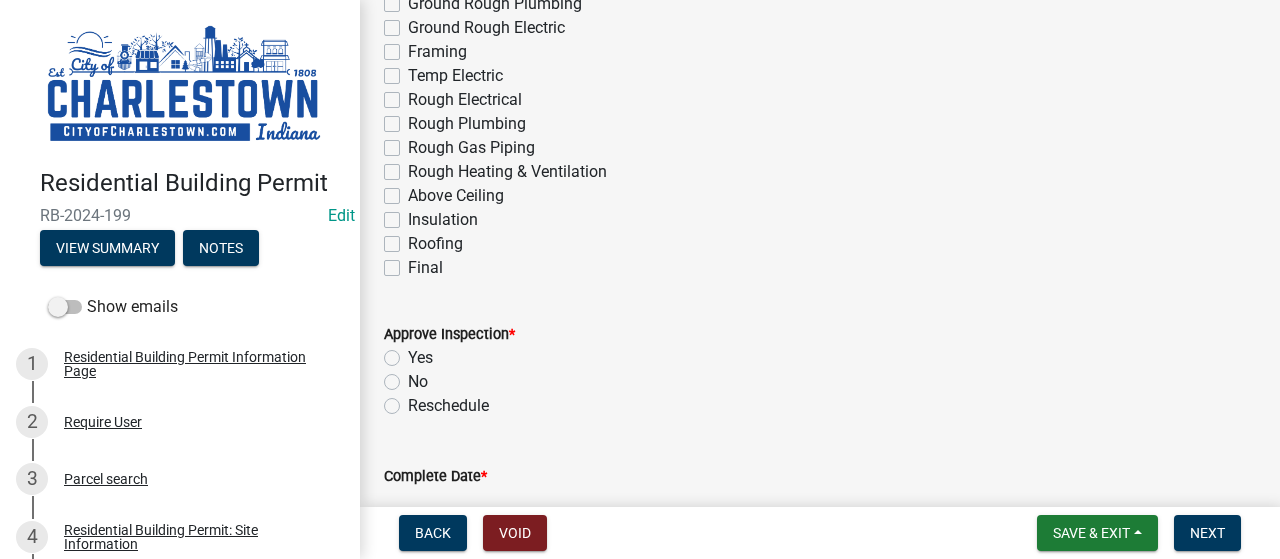 click on "Final" 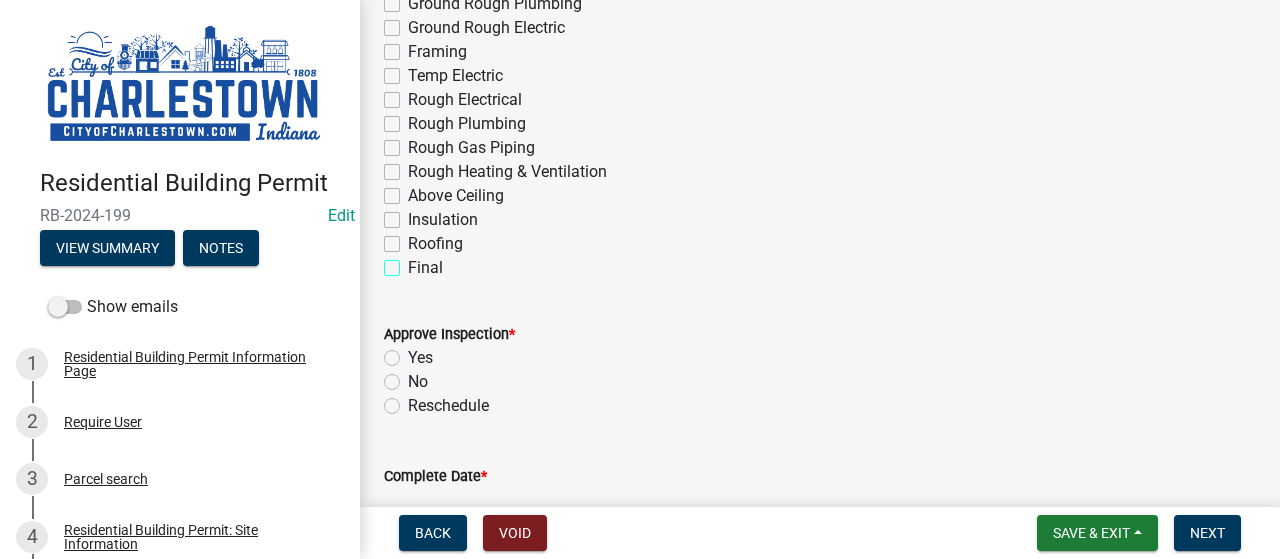 click on "Final" at bounding box center [414, 262] 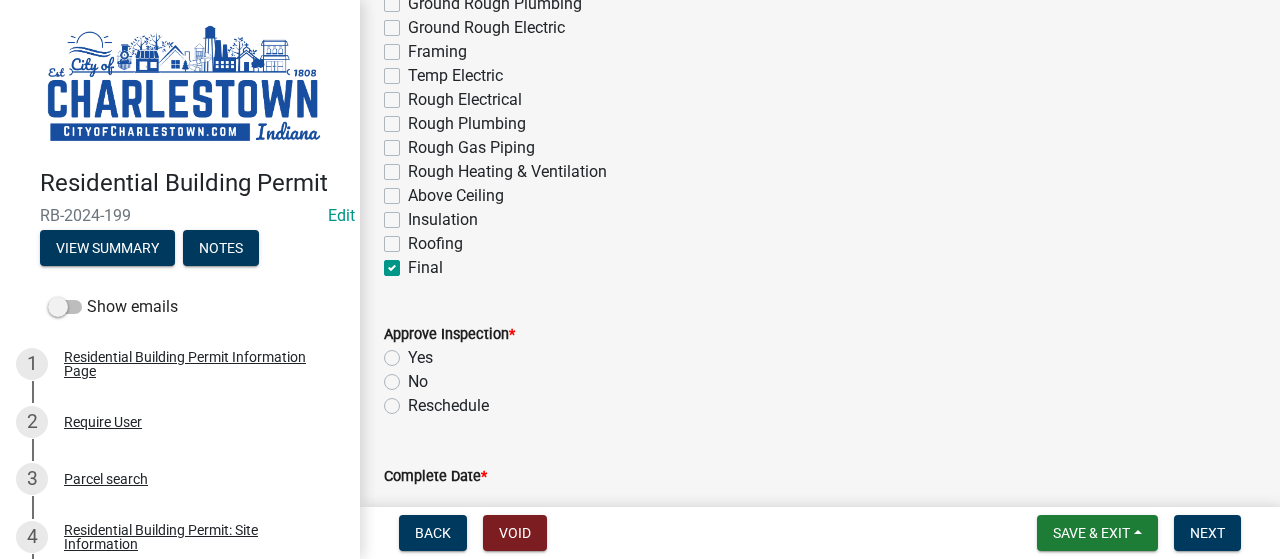 checkbox on "false" 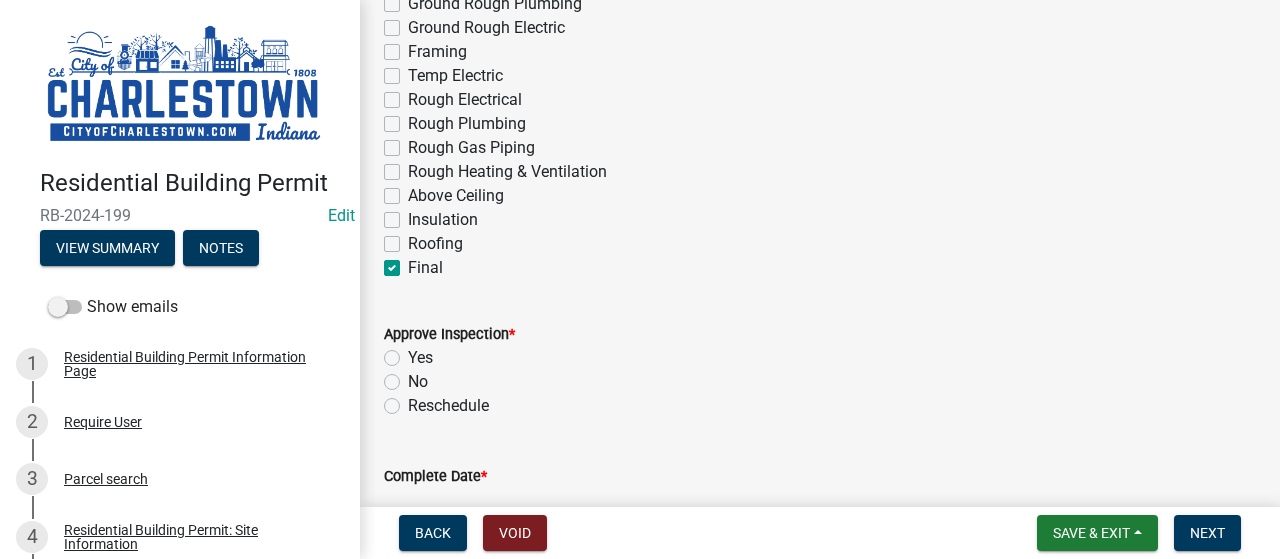 click on "Yes" 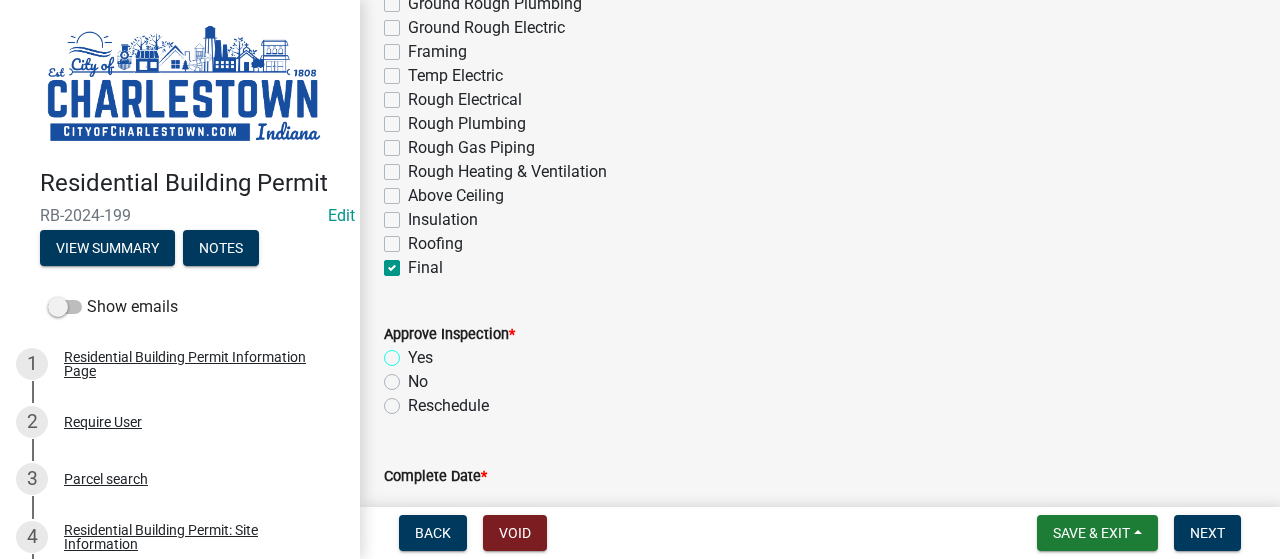 click on "Yes" at bounding box center (414, 352) 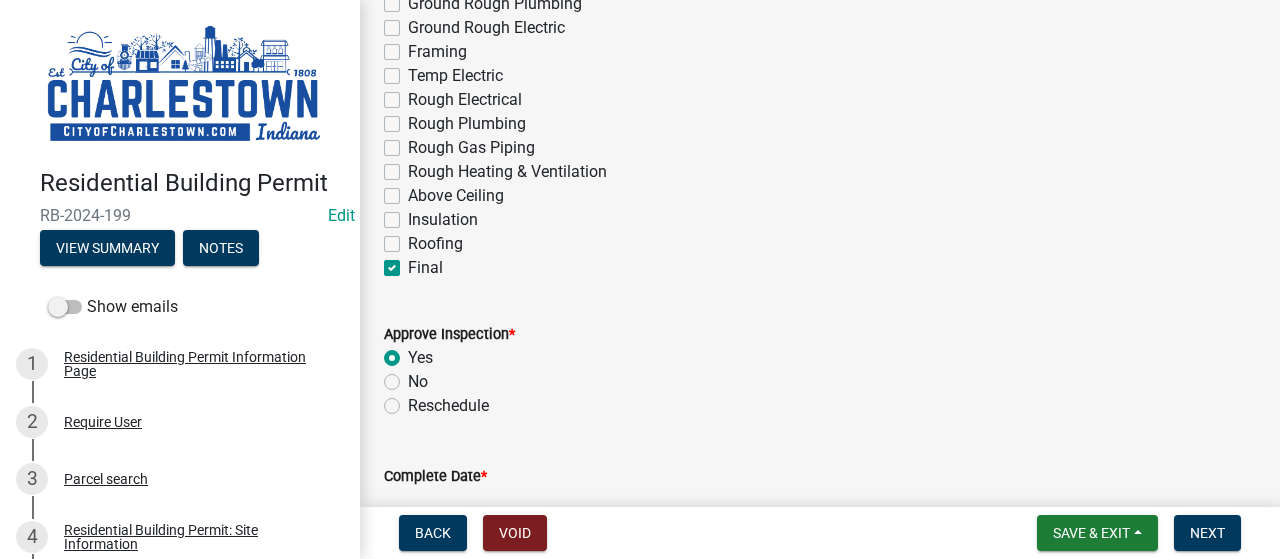 radio on "true" 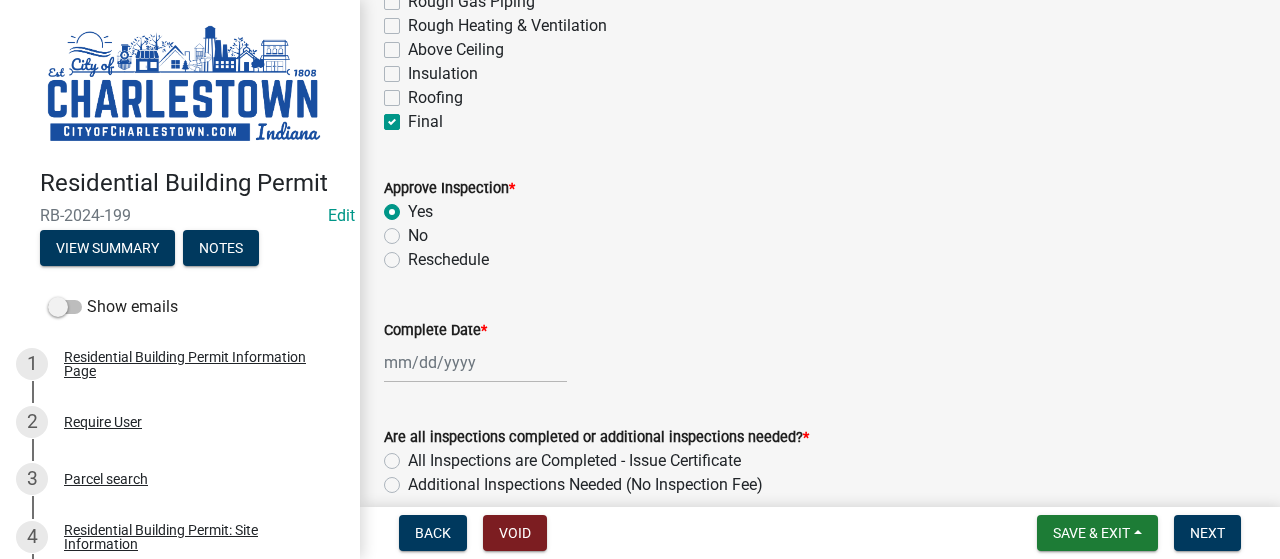 scroll, scrollTop: 400, scrollLeft: 0, axis: vertical 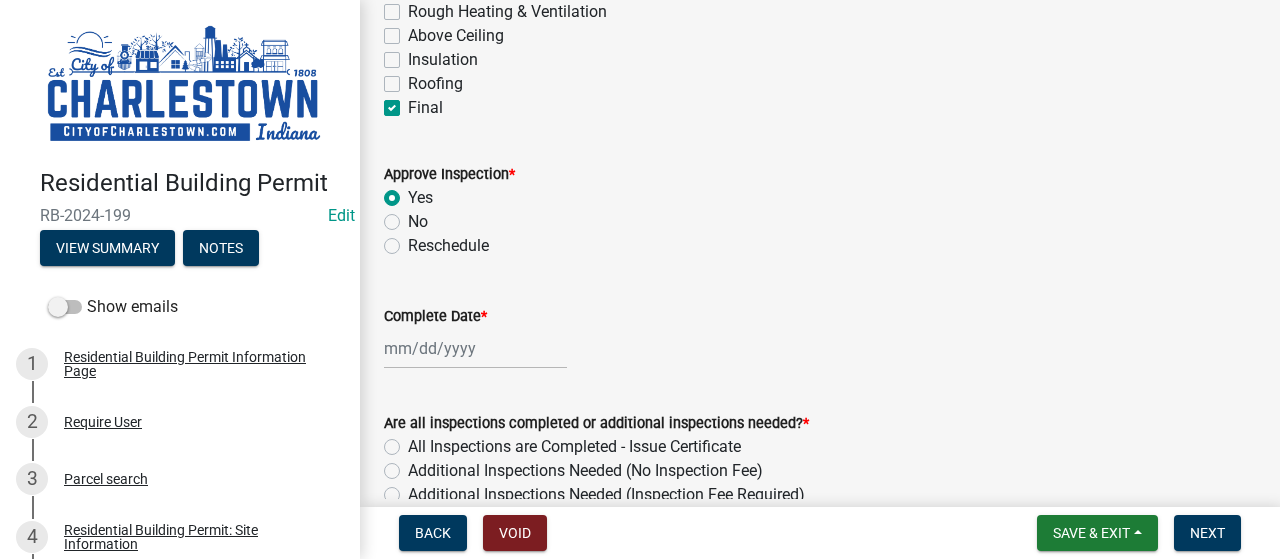 click 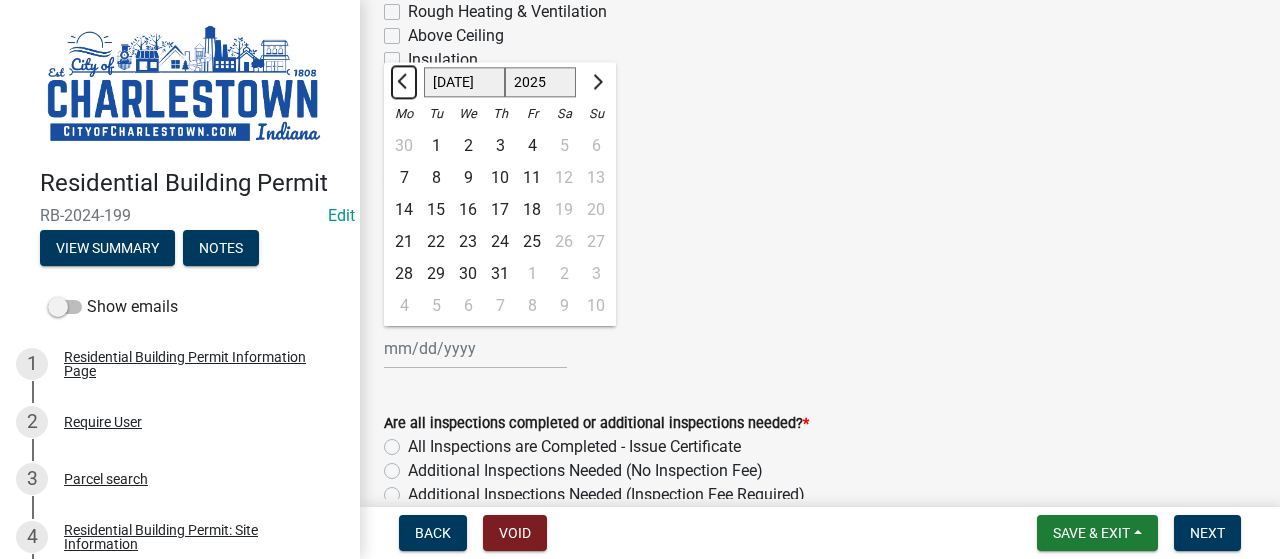 click 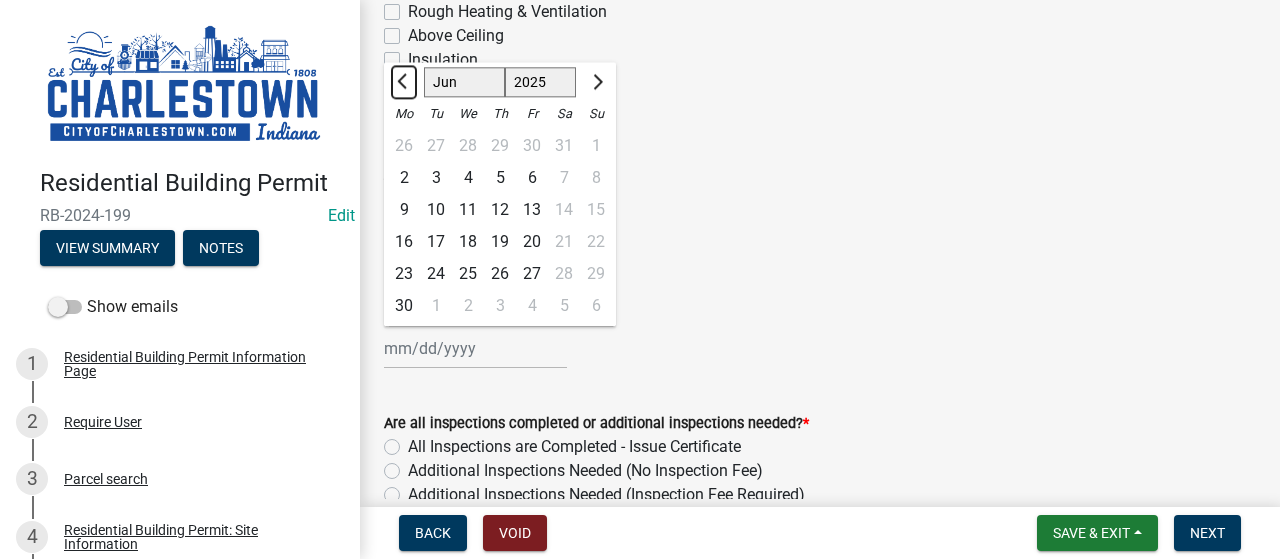 click 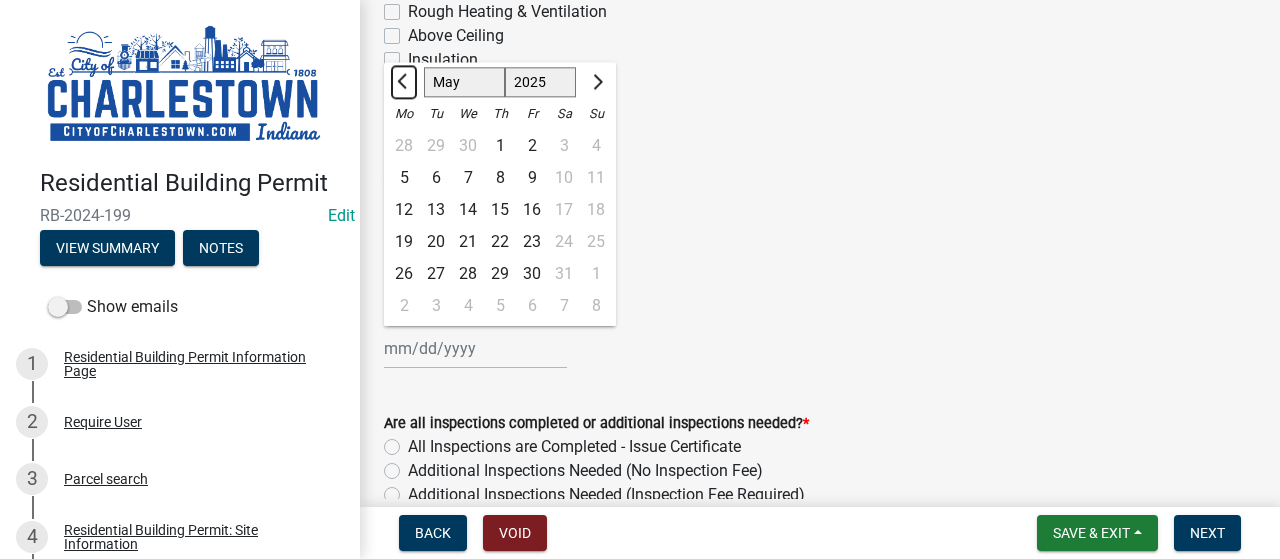 click 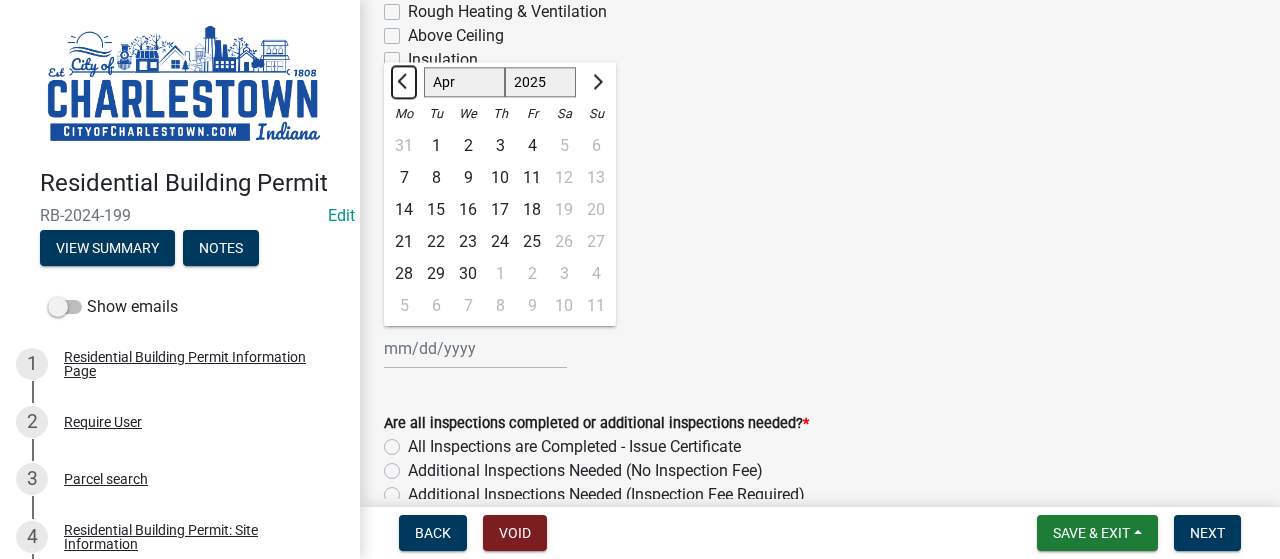 click 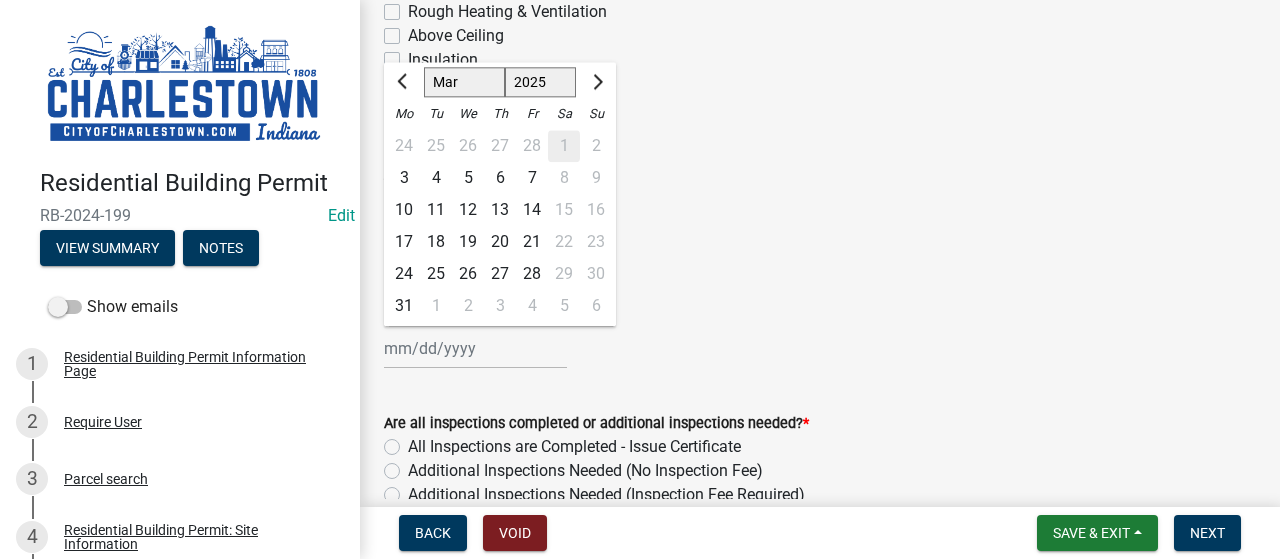 click on "27" 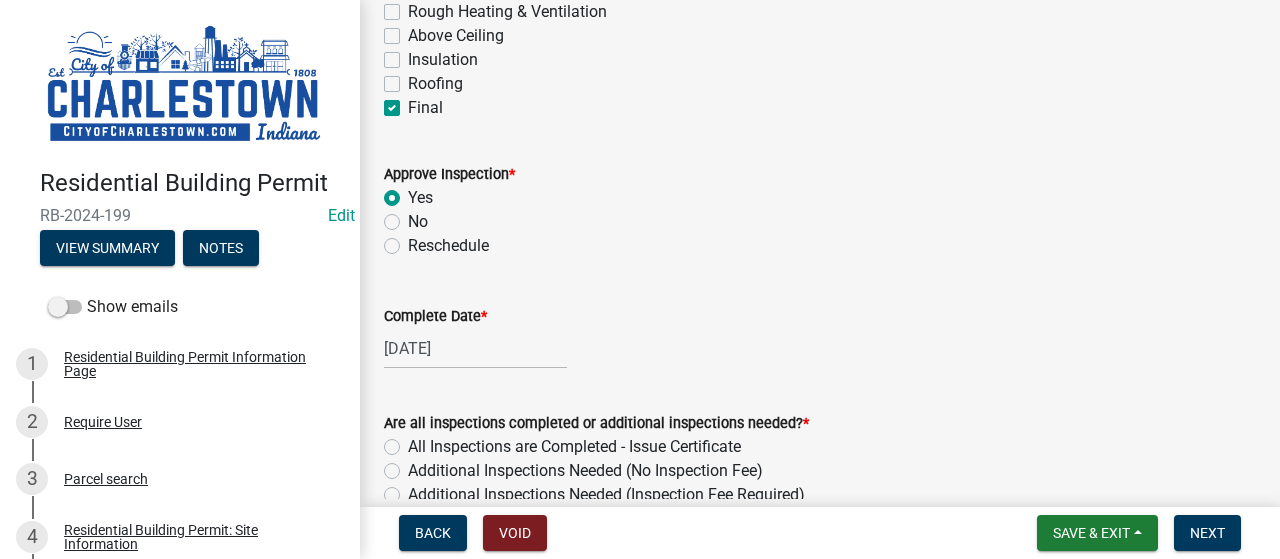 click on "[DATE]" 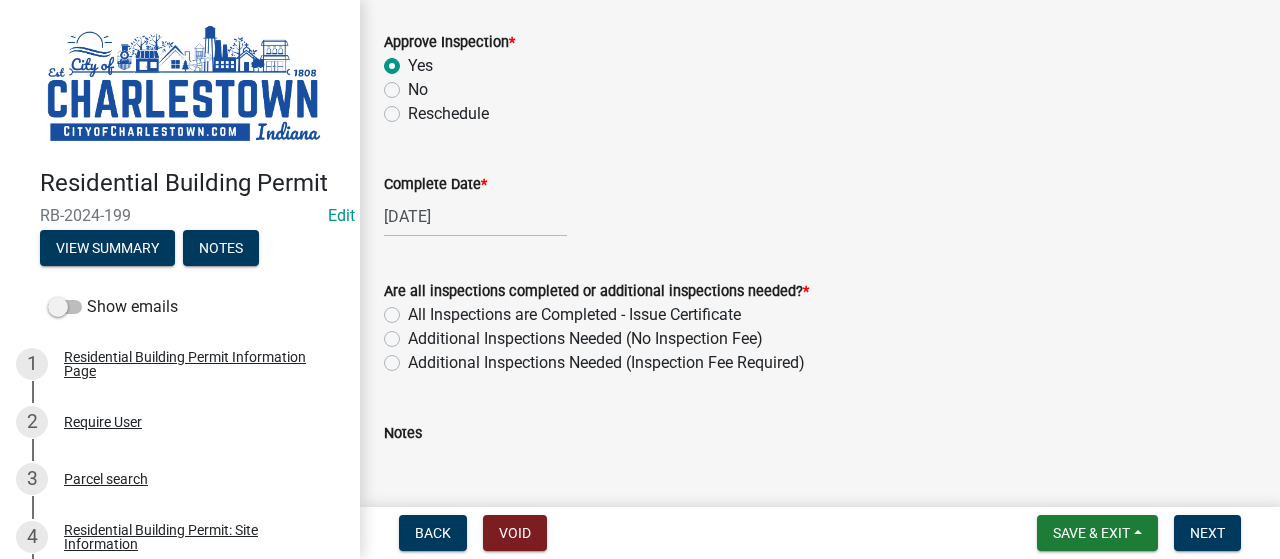 scroll, scrollTop: 560, scrollLeft: 0, axis: vertical 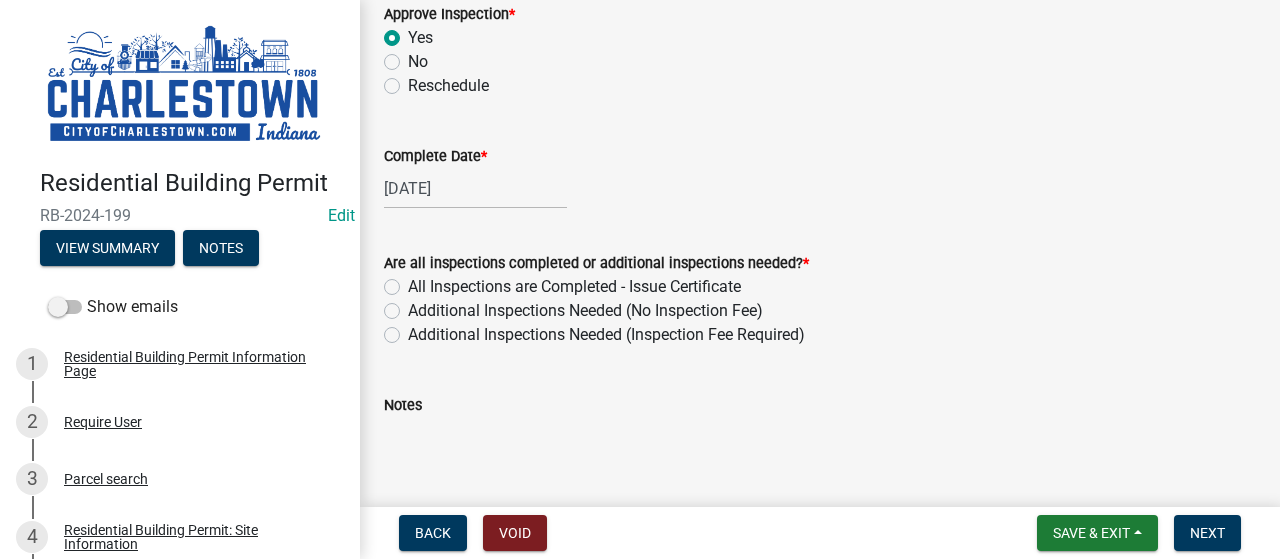 click on "All Inspections are Completed - Issue Certificate" 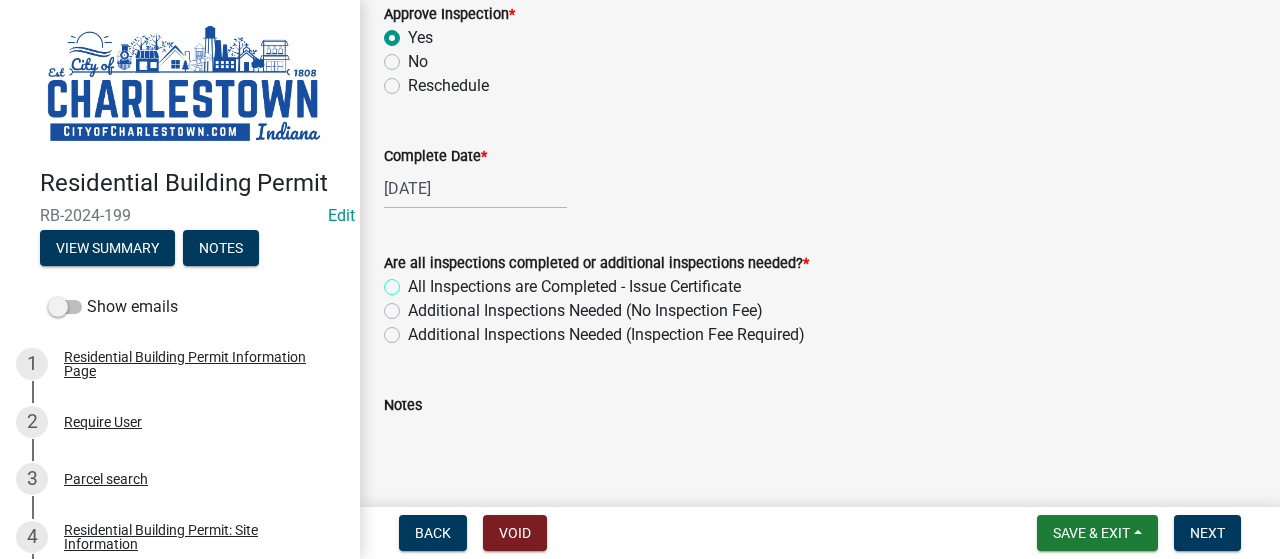 click on "All Inspections are Completed - Issue Certificate" at bounding box center [414, 281] 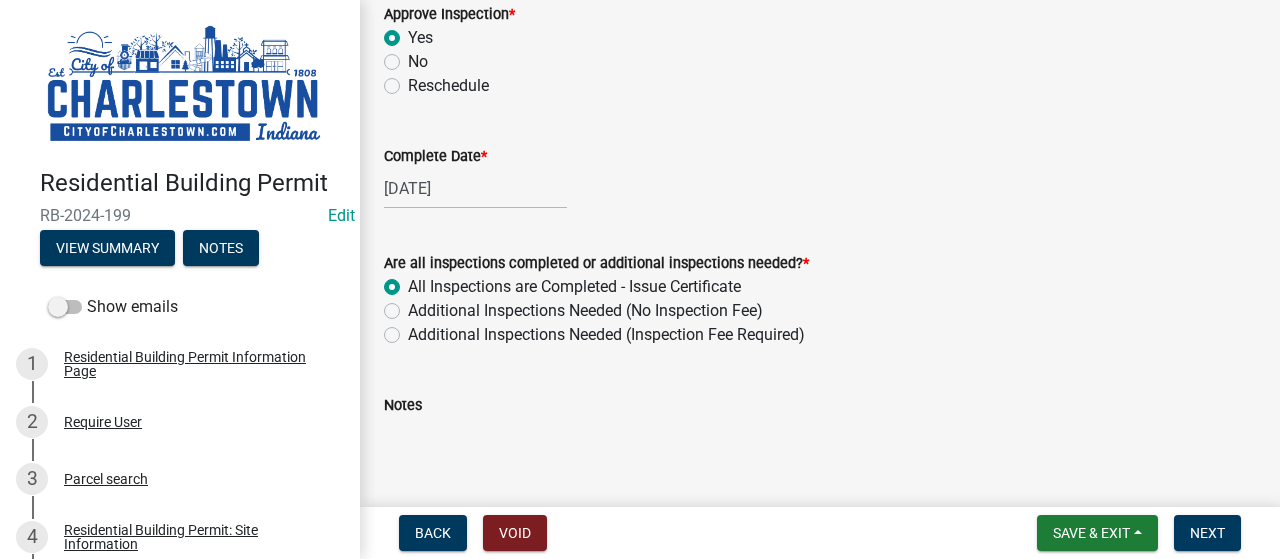radio on "true" 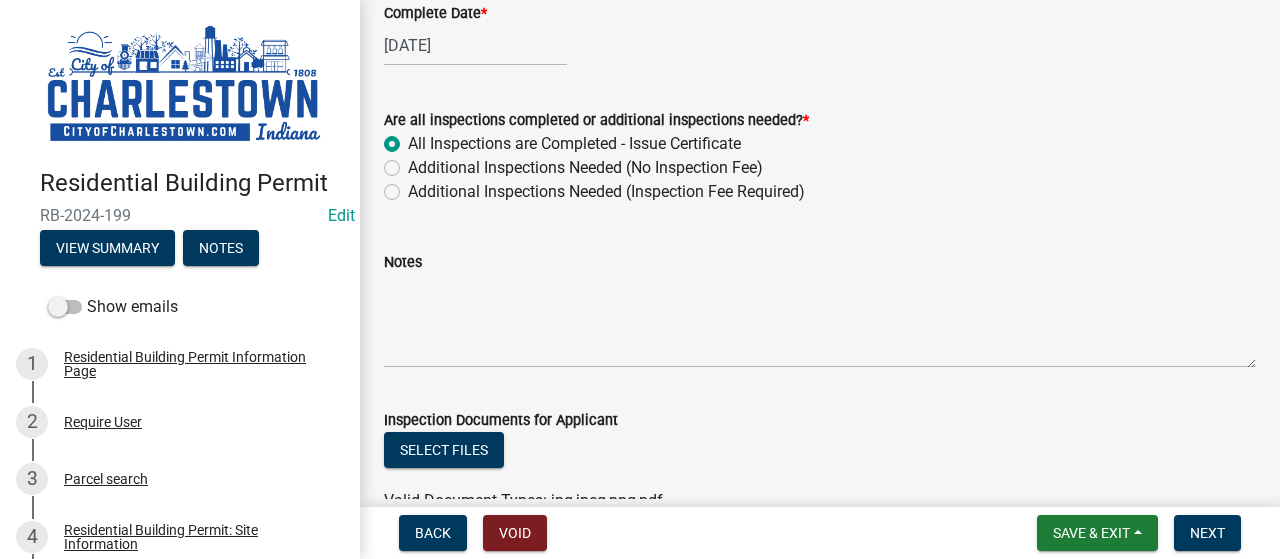 scroll, scrollTop: 720, scrollLeft: 0, axis: vertical 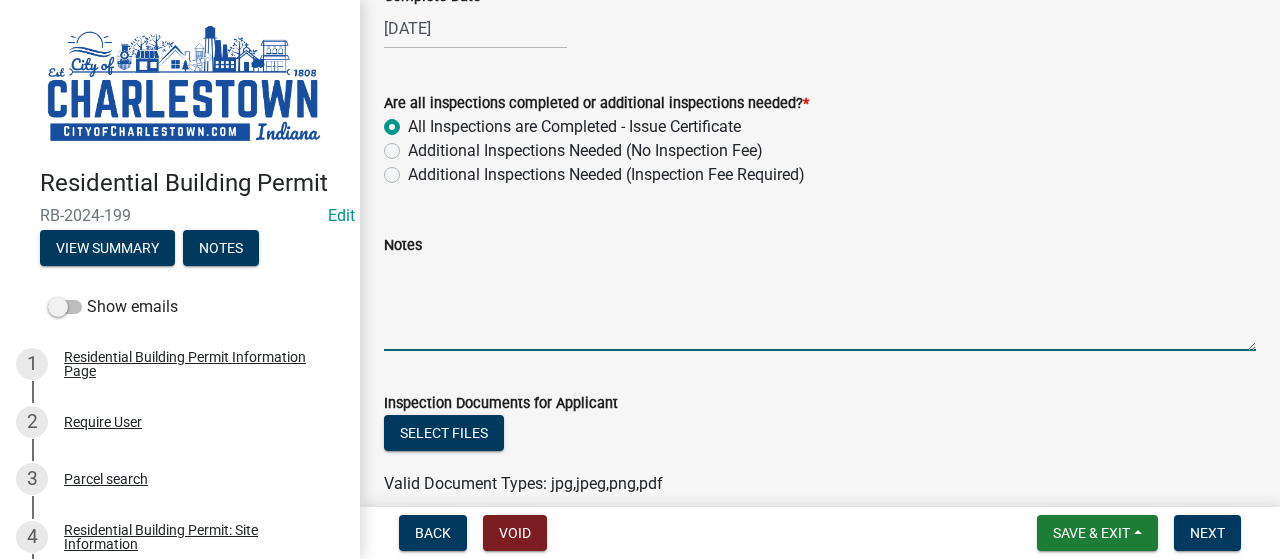 click on "Notes" at bounding box center [820, 304] 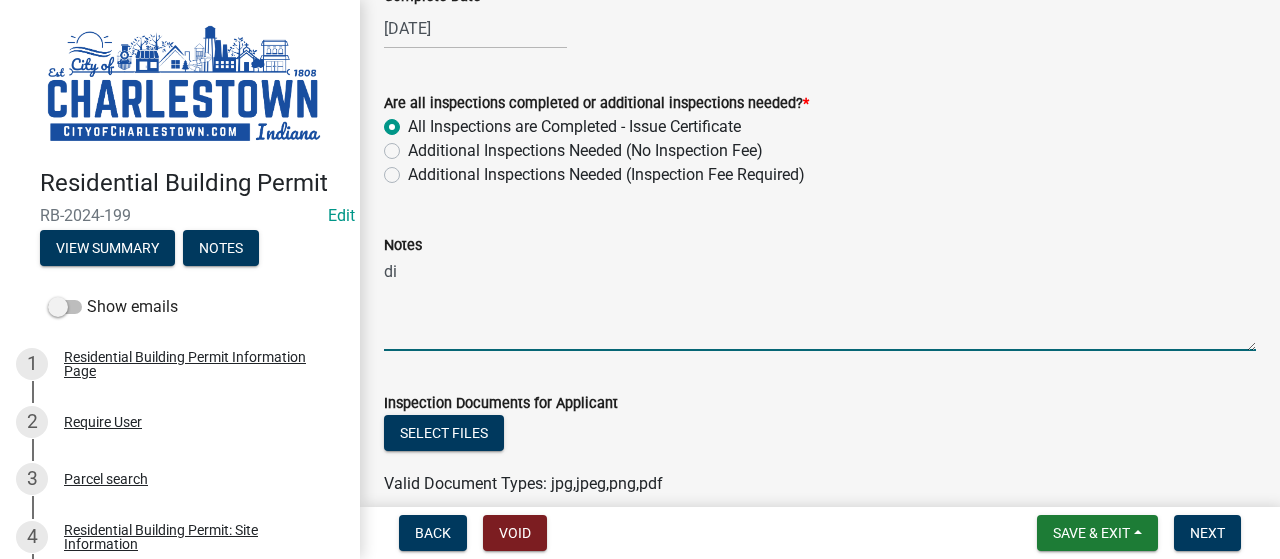 type on "d" 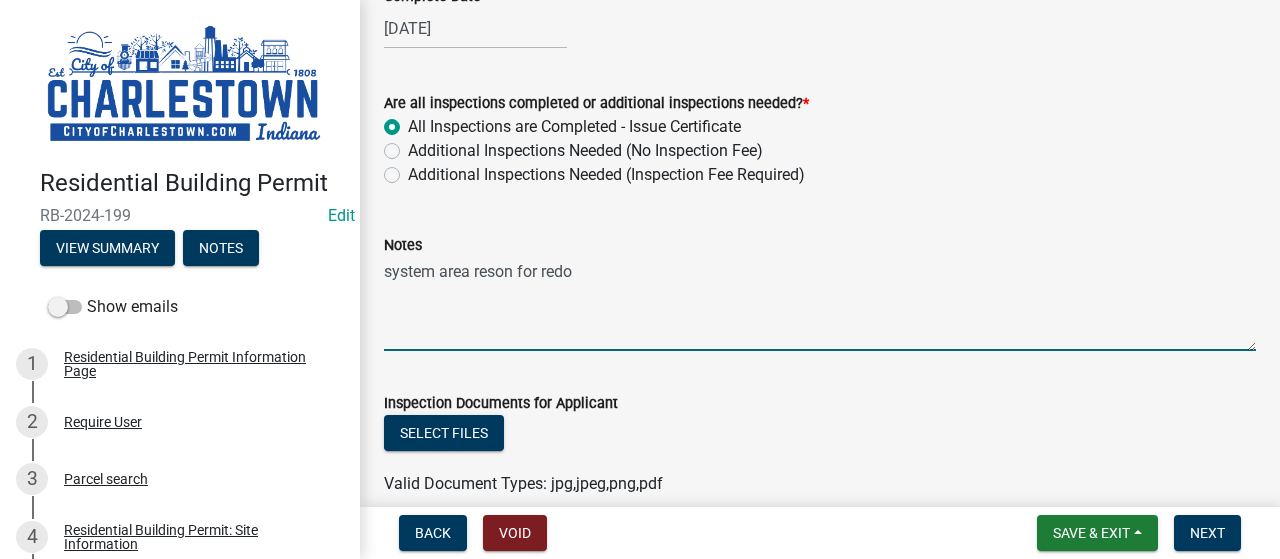 click on "system area reson for redo" at bounding box center [820, 304] 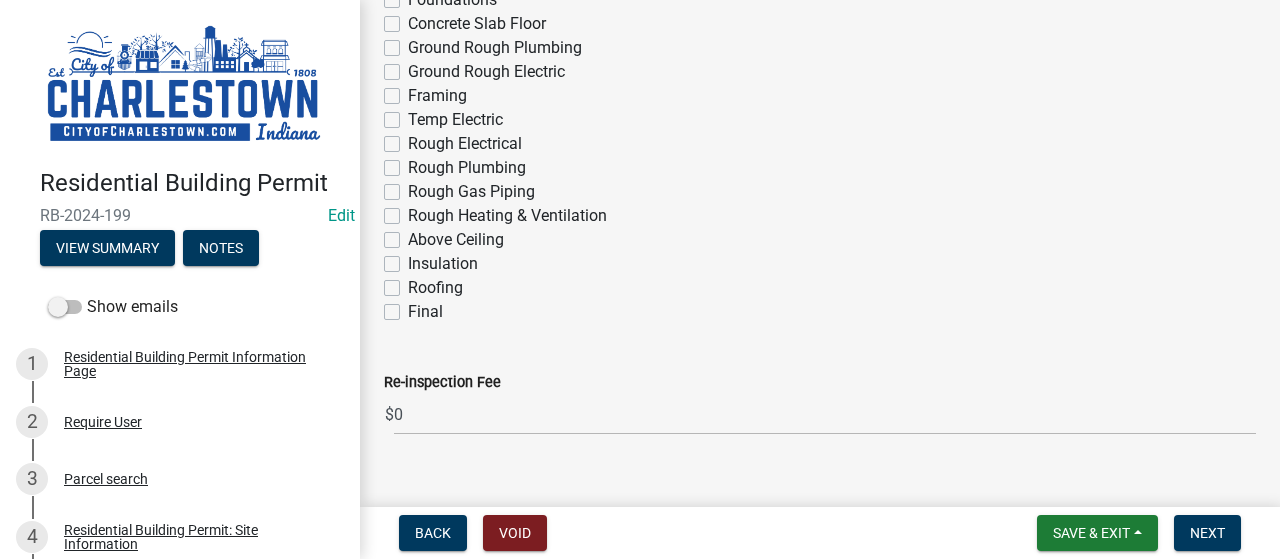 scroll, scrollTop: 1320, scrollLeft: 0, axis: vertical 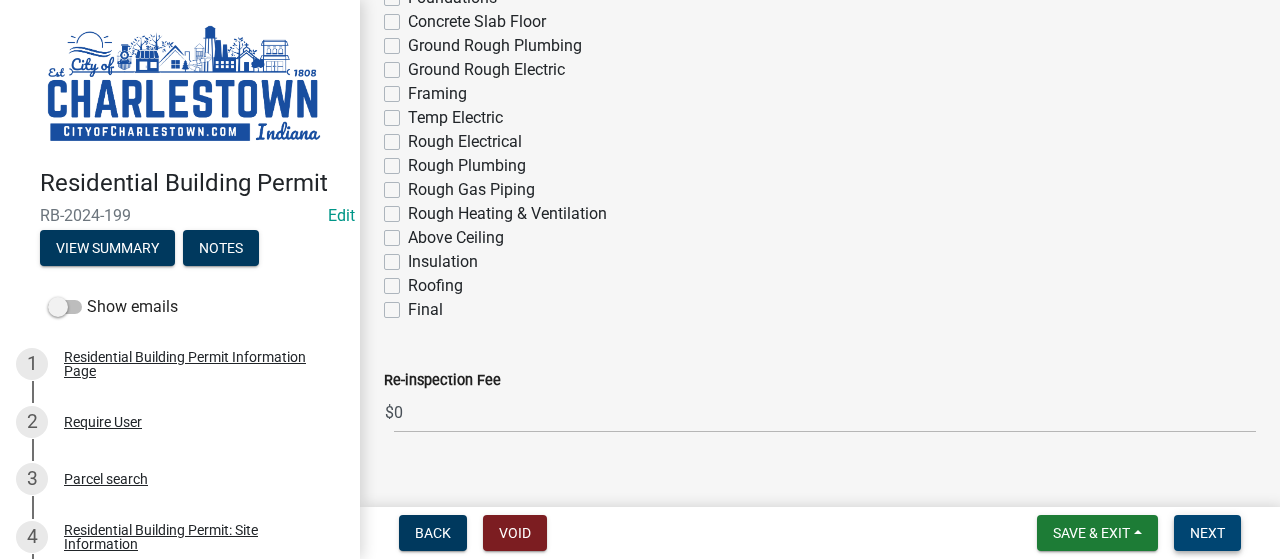 type on "system area reason for redo" 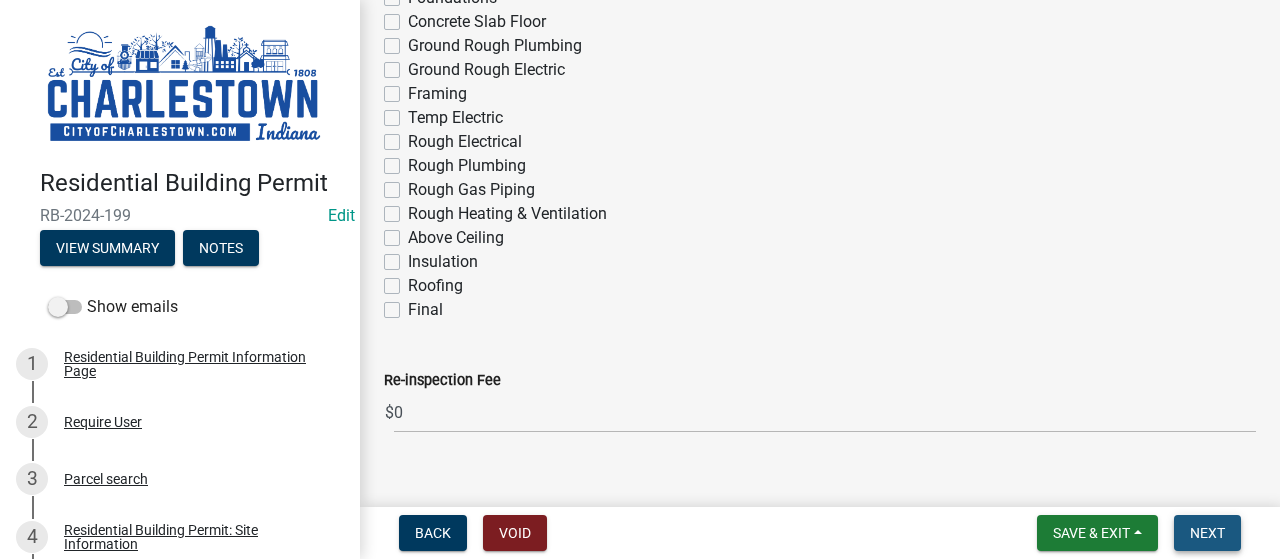 click on "Next" at bounding box center [1207, 533] 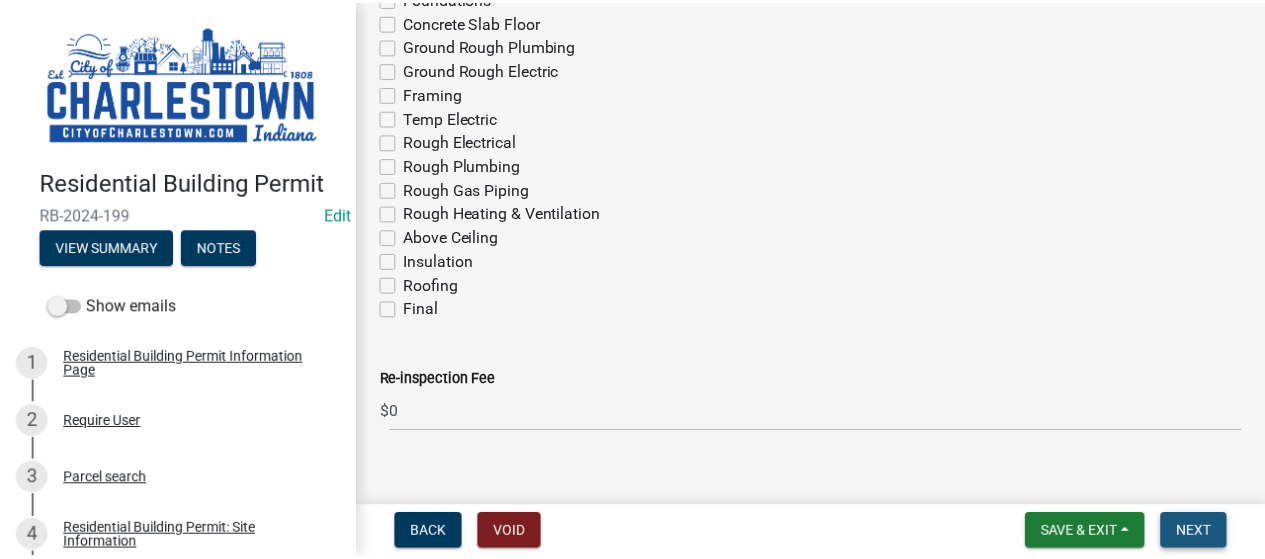 scroll, scrollTop: 0, scrollLeft: 0, axis: both 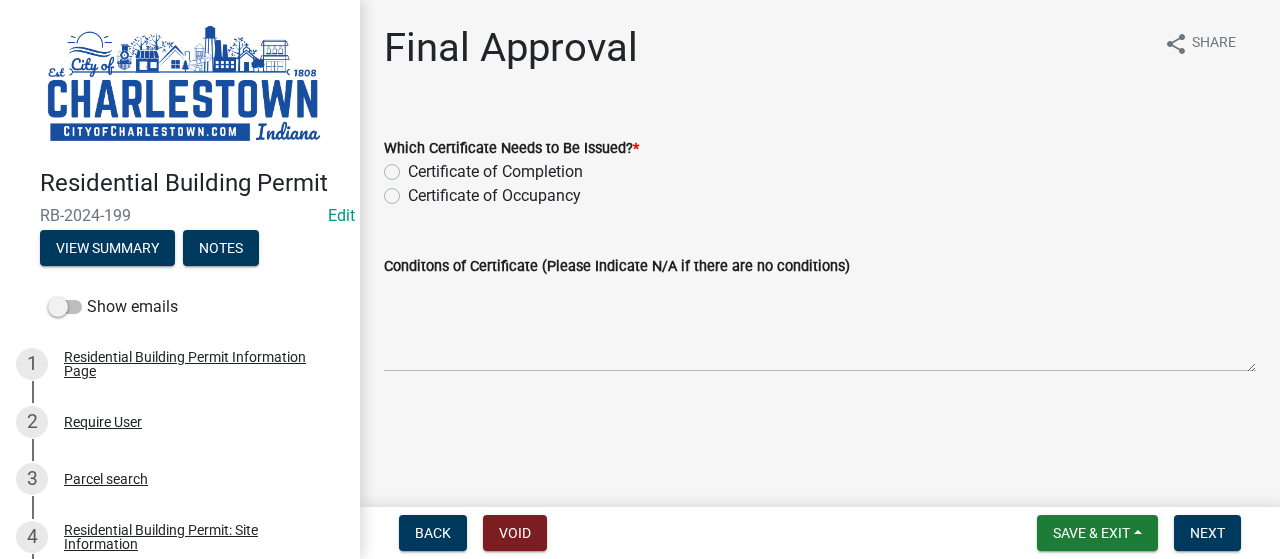 click on "Certificate of Occupancy" 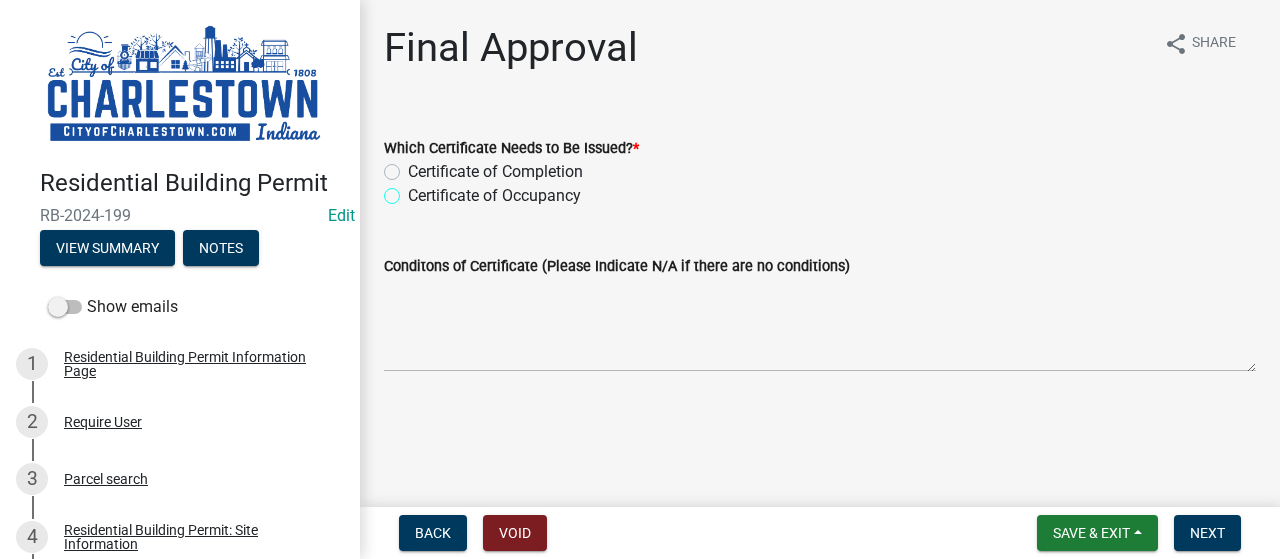 click on "Certificate of Occupancy" at bounding box center [414, 190] 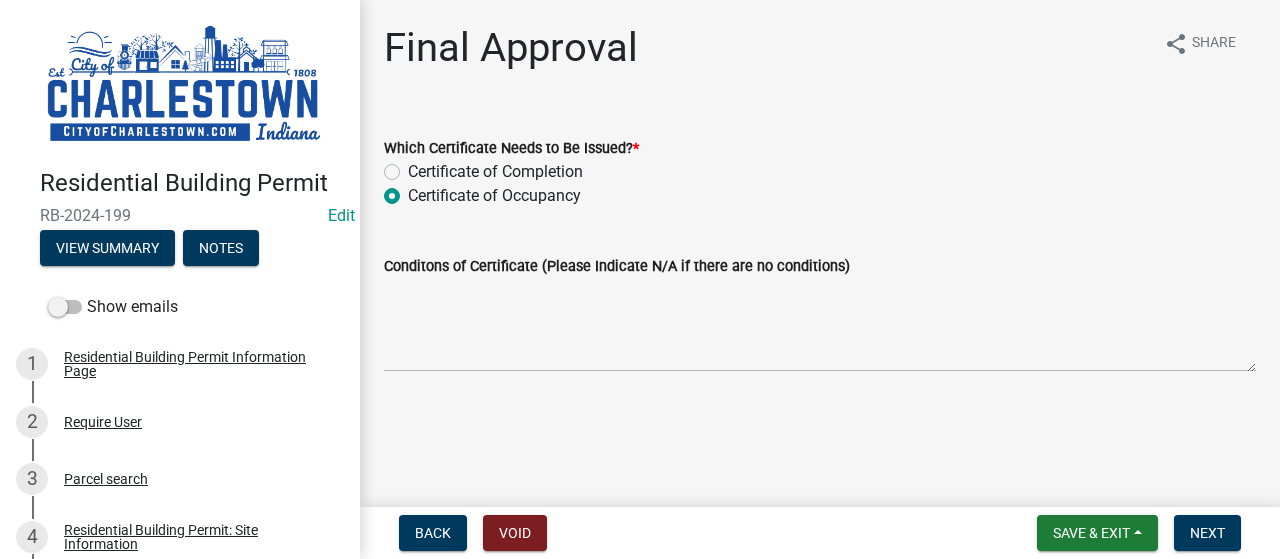 radio on "true" 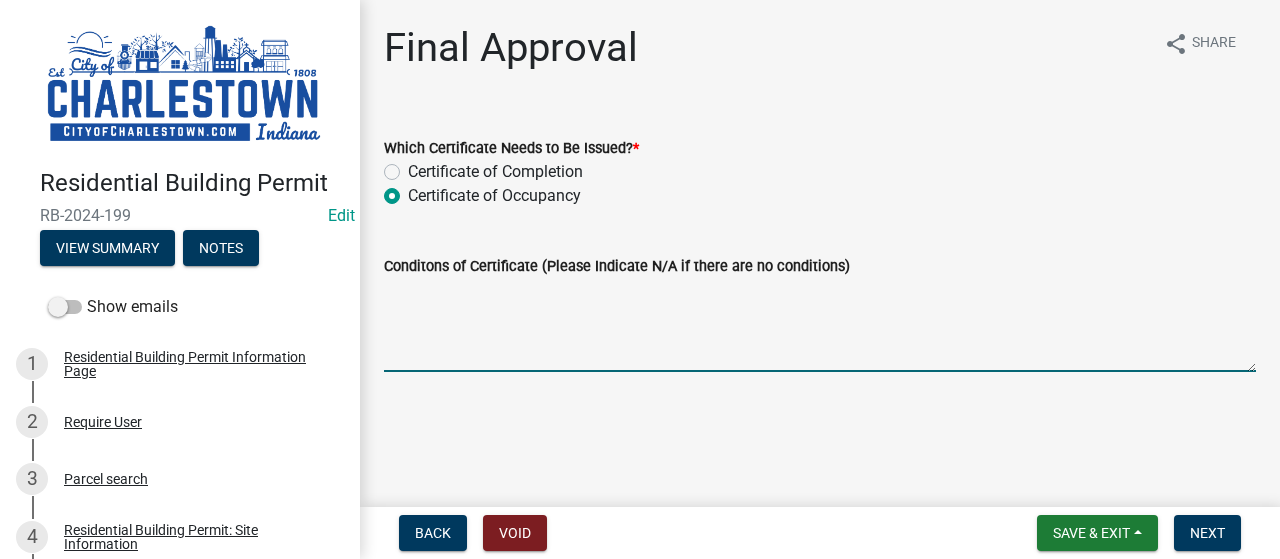 click on "Conditons of Certificate (Please Indicate N/A if there are no conditions)" at bounding box center (820, 325) 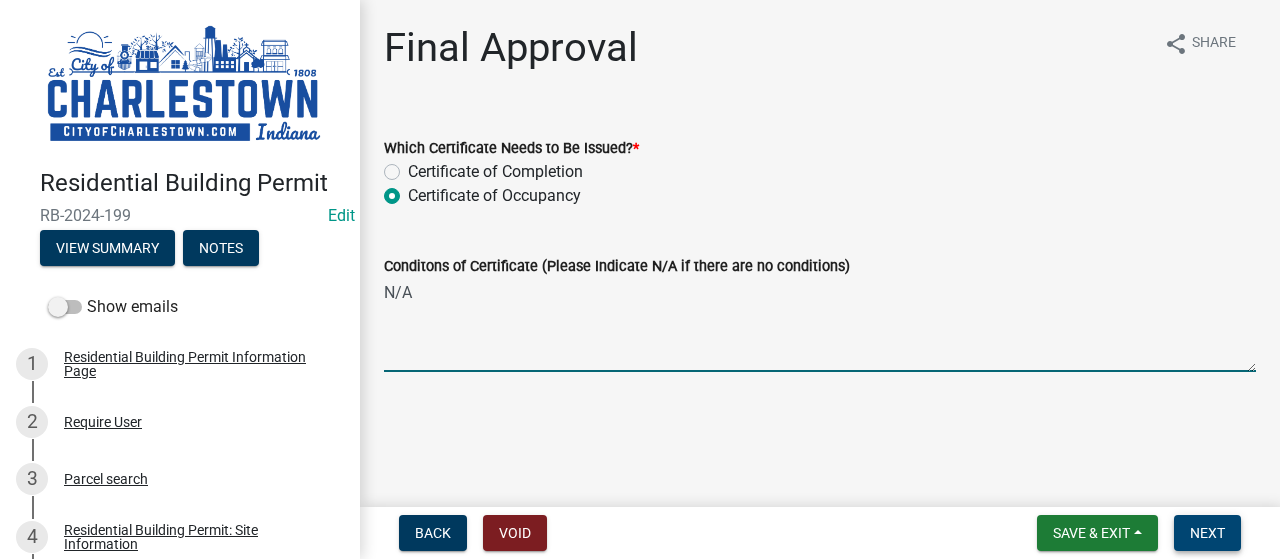 type on "N/A" 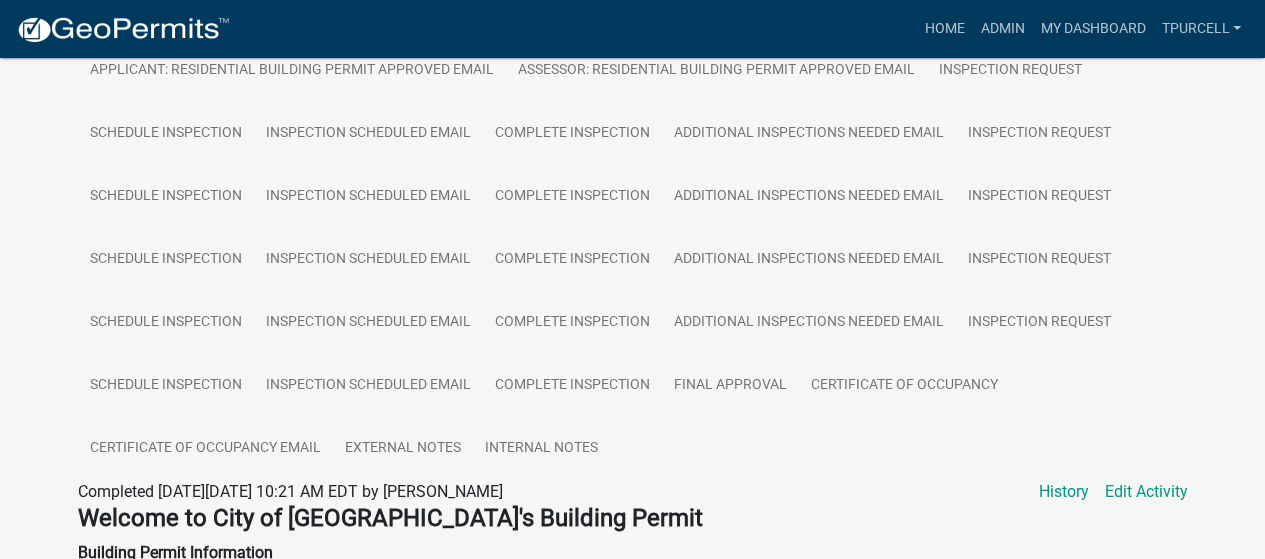 scroll, scrollTop: 720, scrollLeft: 0, axis: vertical 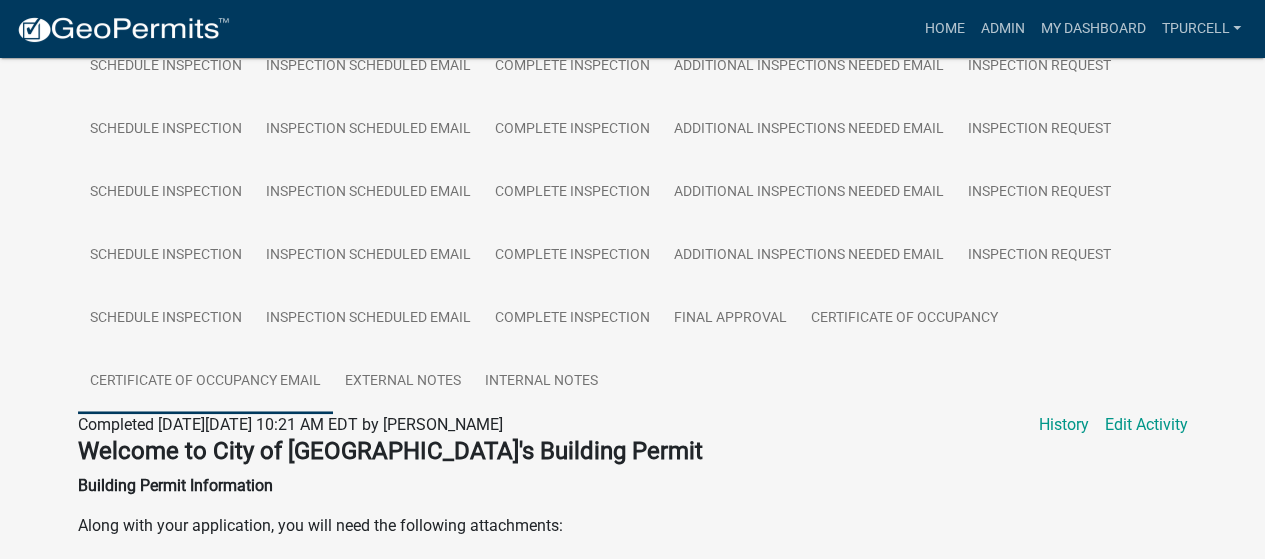 click on "Certificate of Occupancy Email" at bounding box center (205, 382) 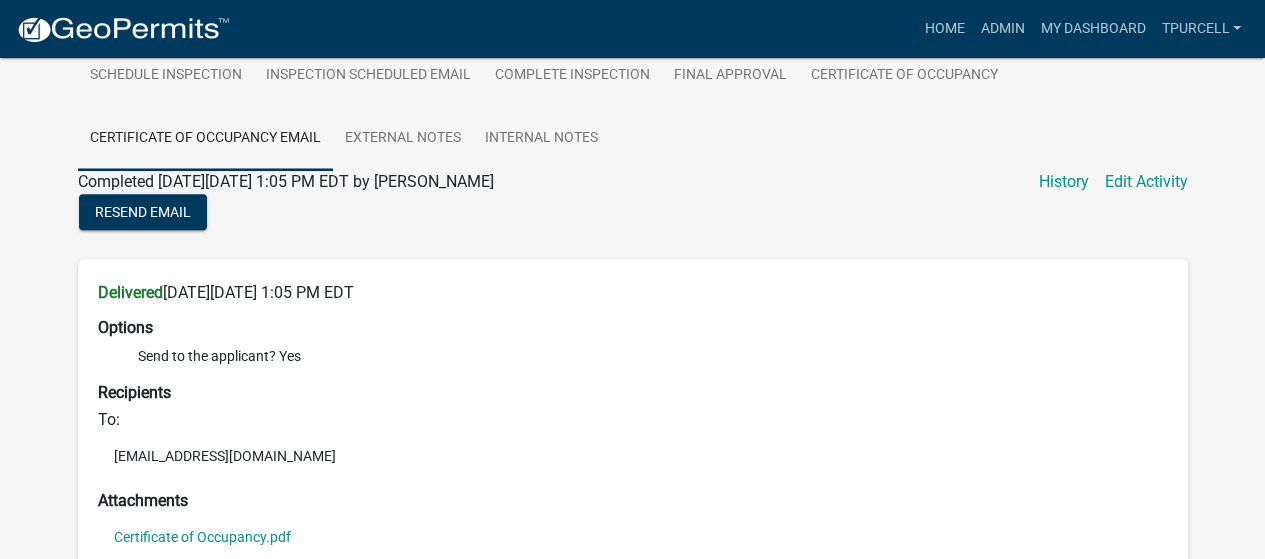 scroll, scrollTop: 1000, scrollLeft: 0, axis: vertical 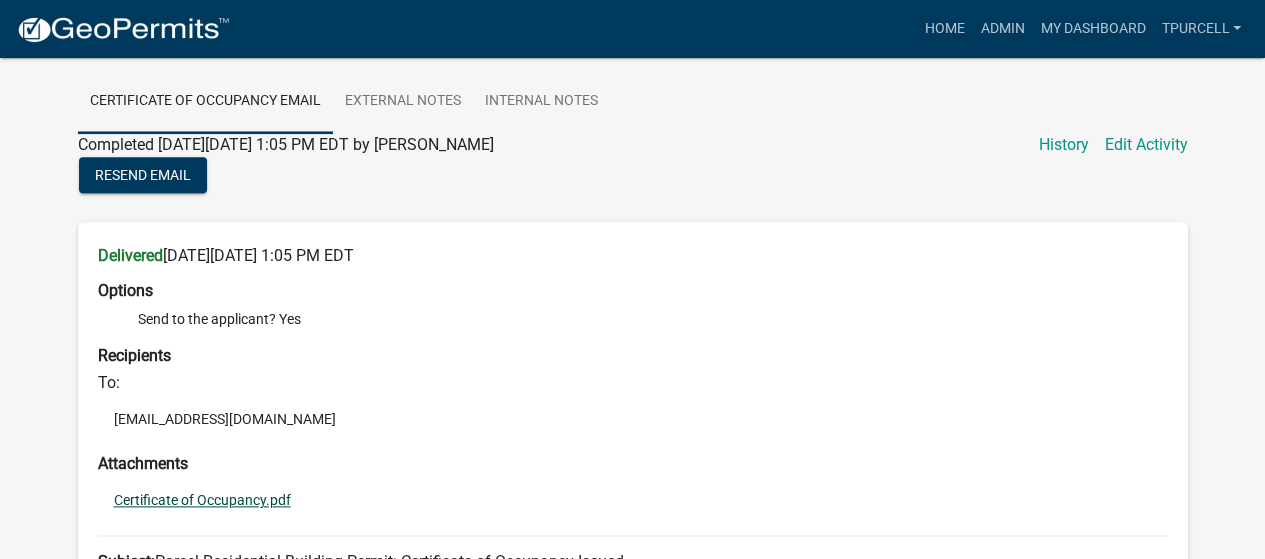 click on "Certificate of Occupancy.pdf" 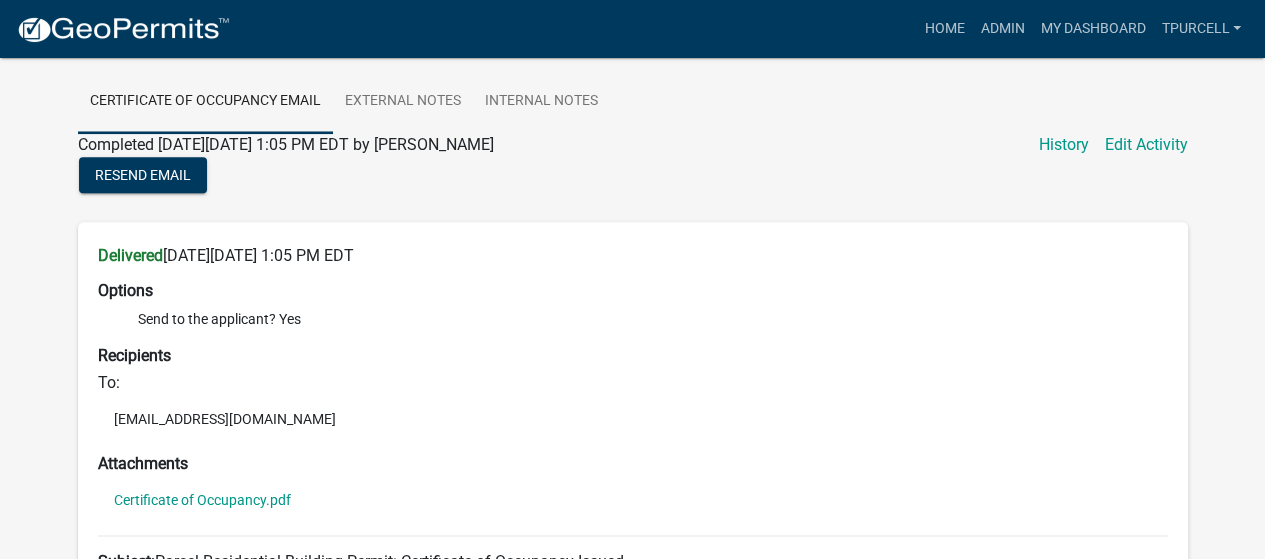 drag, startPoint x: 232, startPoint y: 503, endPoint x: 876, endPoint y: 147, distance: 735.84784 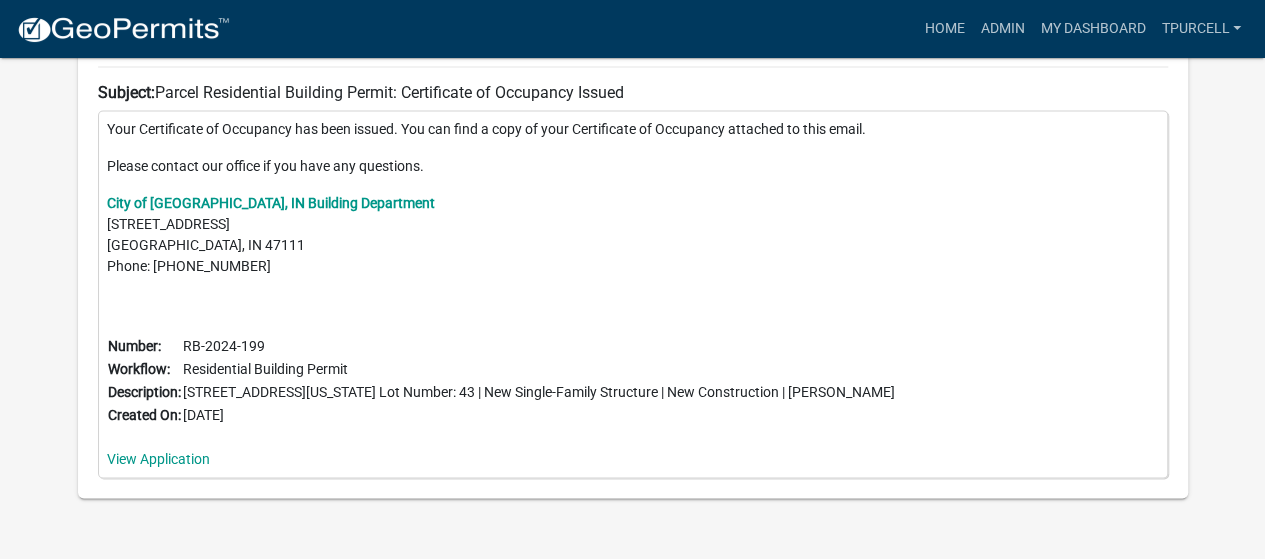 scroll, scrollTop: 1480, scrollLeft: 0, axis: vertical 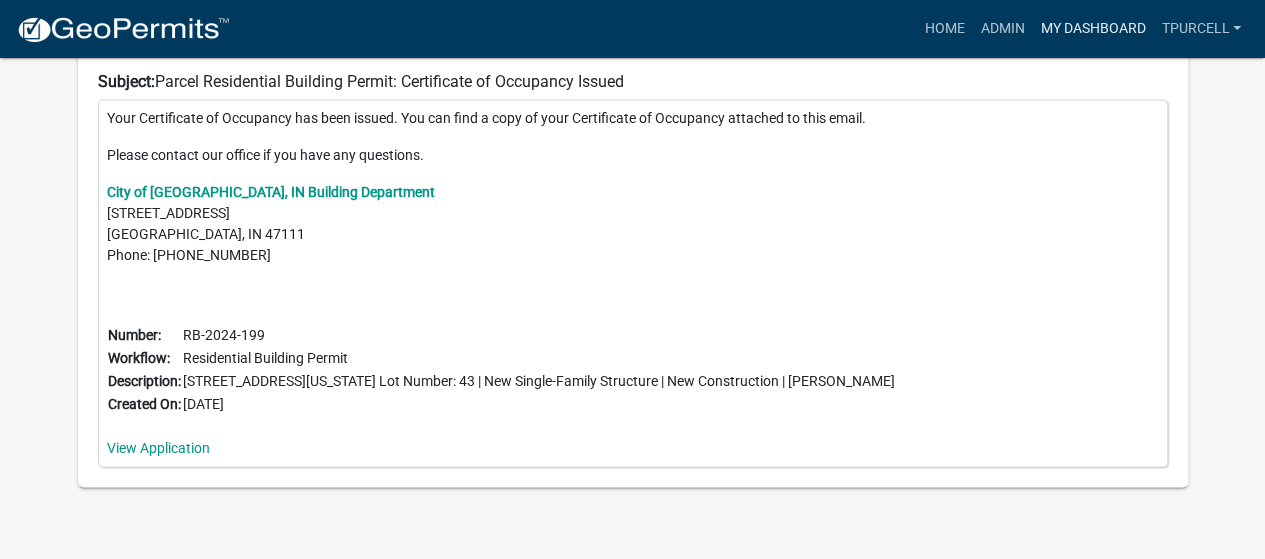 click on "My Dashboard" at bounding box center [1092, 29] 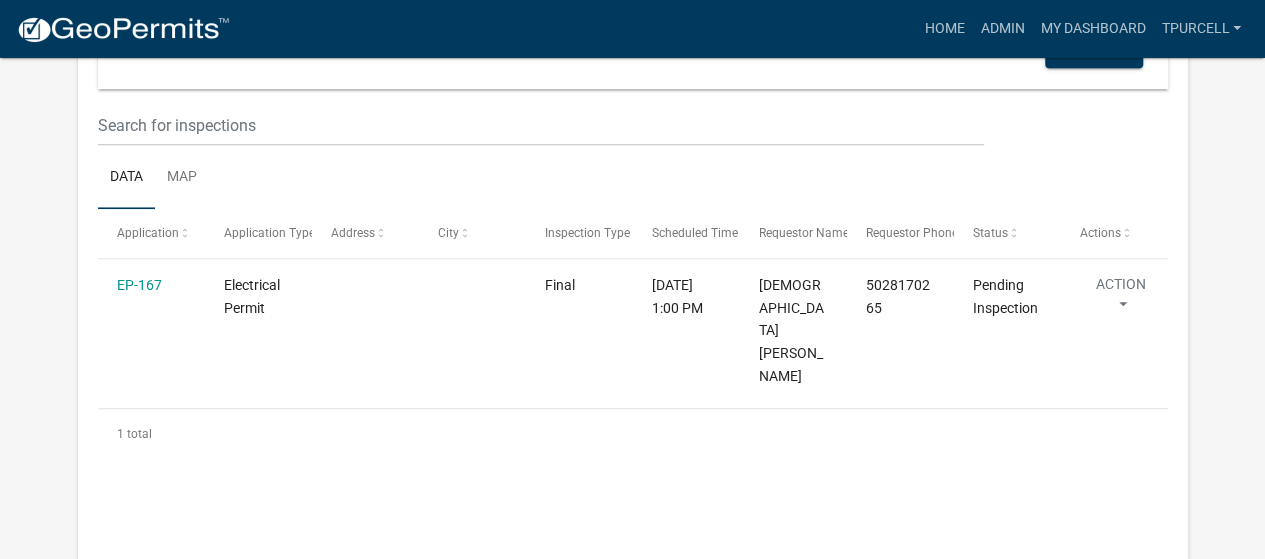 scroll, scrollTop: 1480, scrollLeft: 0, axis: vertical 